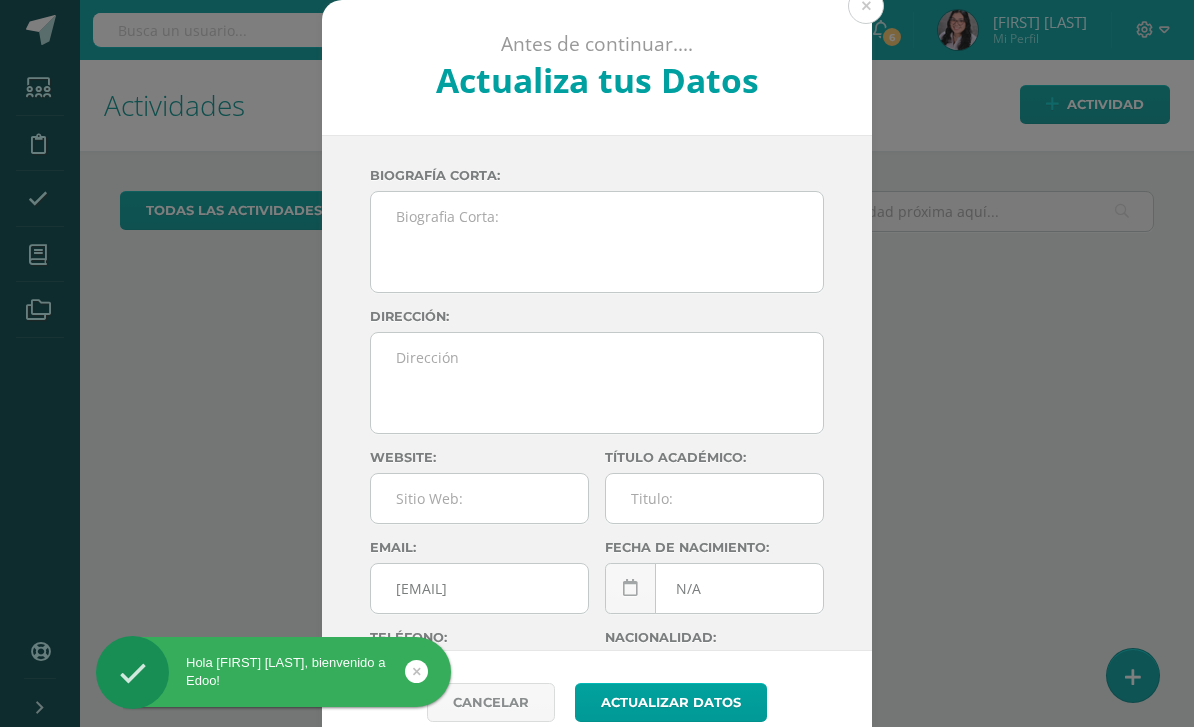 scroll, scrollTop: 0, scrollLeft: 0, axis: both 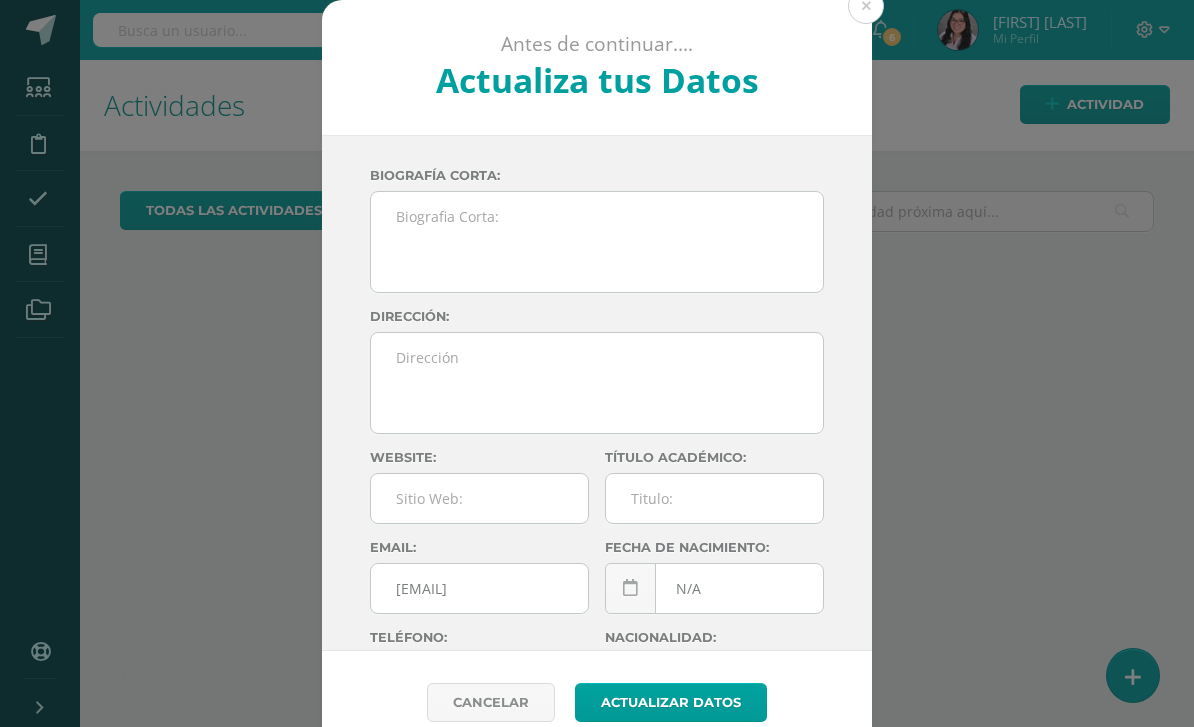 click at bounding box center (866, 6) 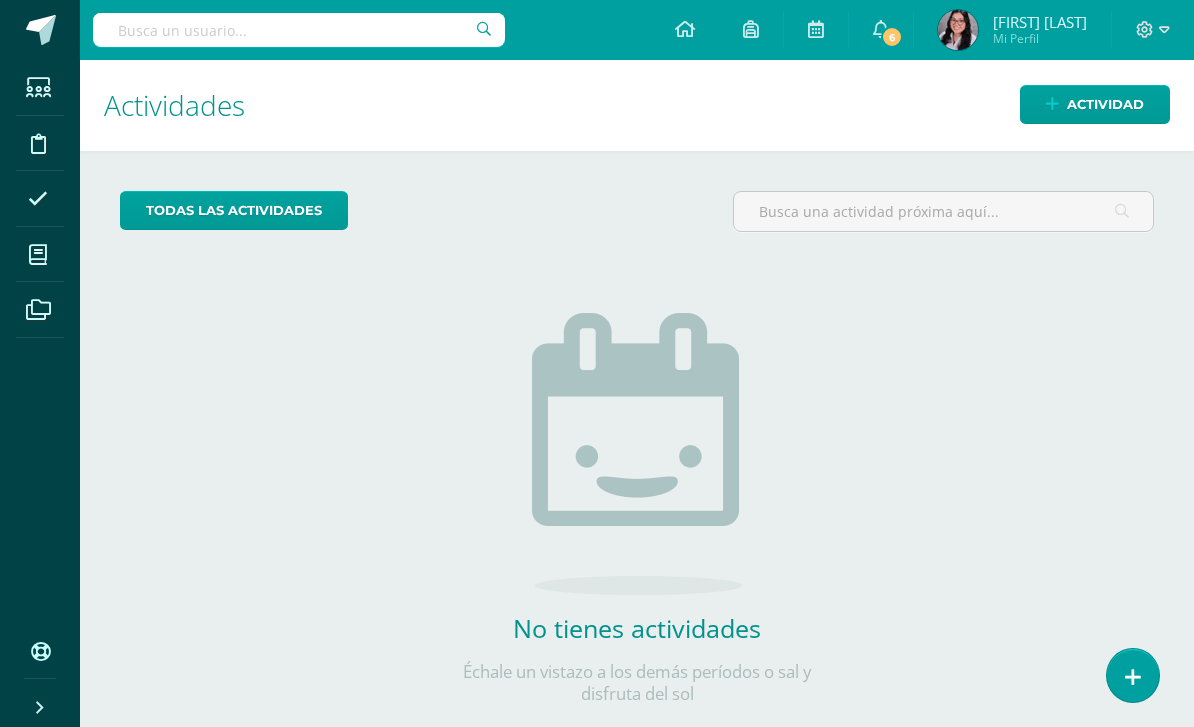 click at bounding box center [1133, 677] 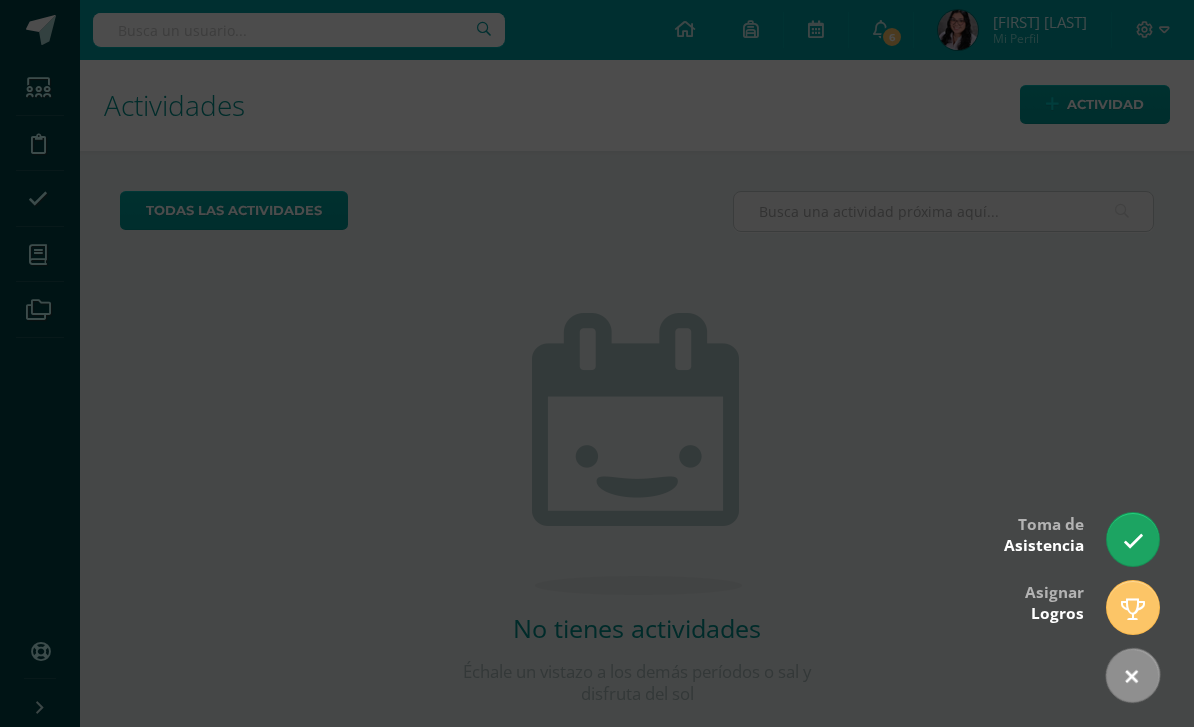 click at bounding box center [597, 363] 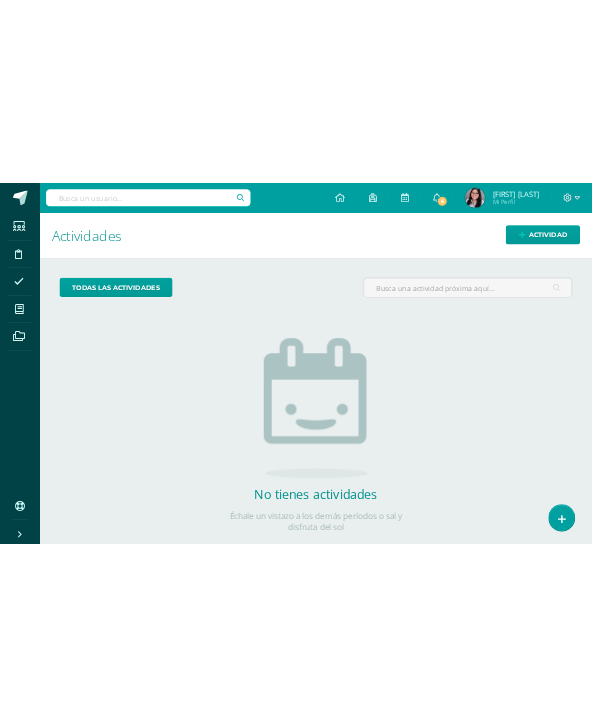 scroll, scrollTop: 0, scrollLeft: 8, axis: horizontal 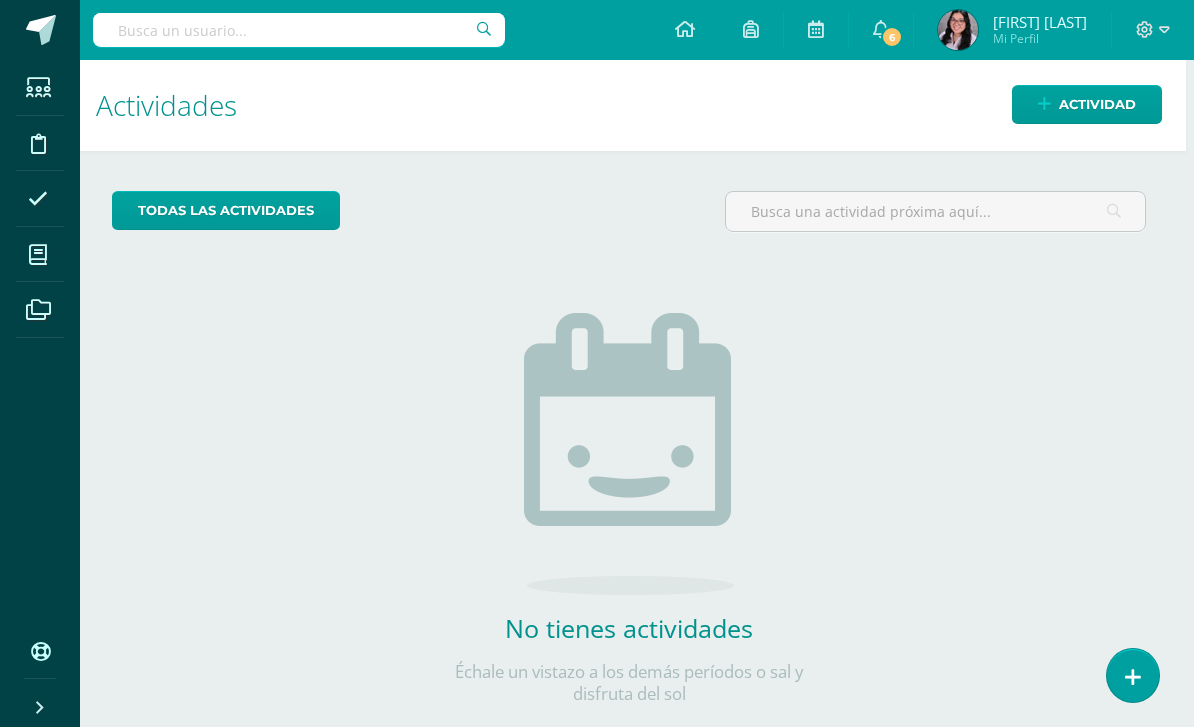 click on "Actividad" at bounding box center (1097, 104) 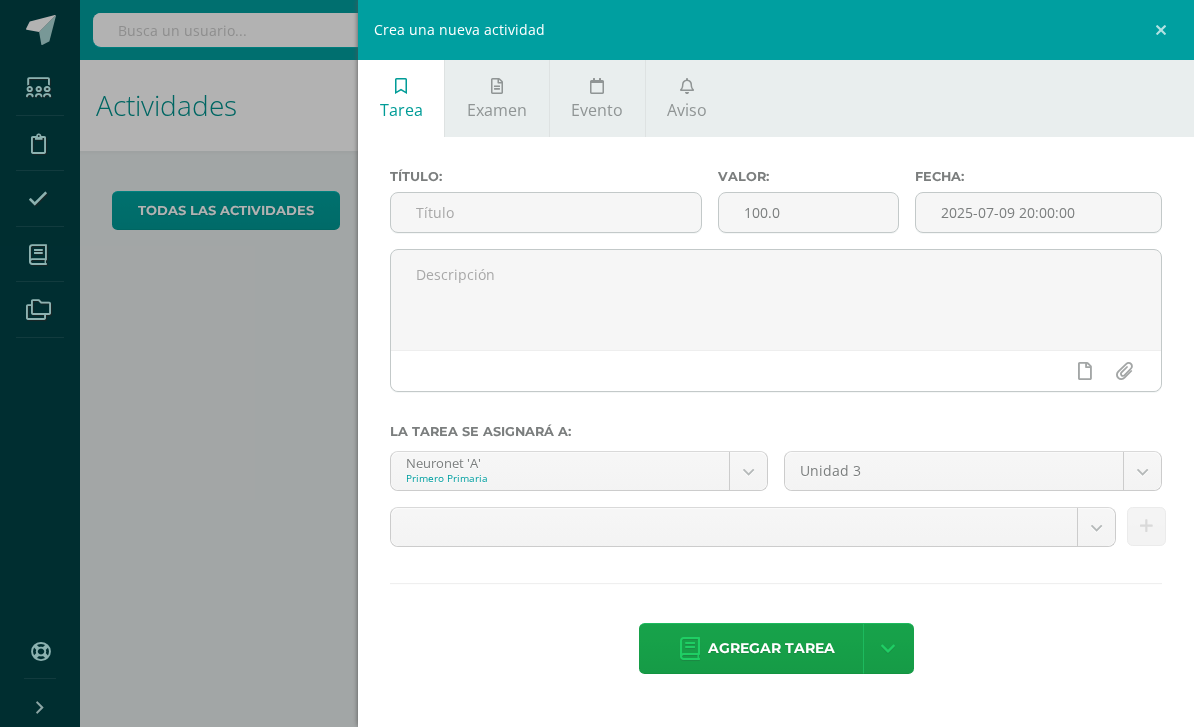 click on "Aviso" at bounding box center [687, 98] 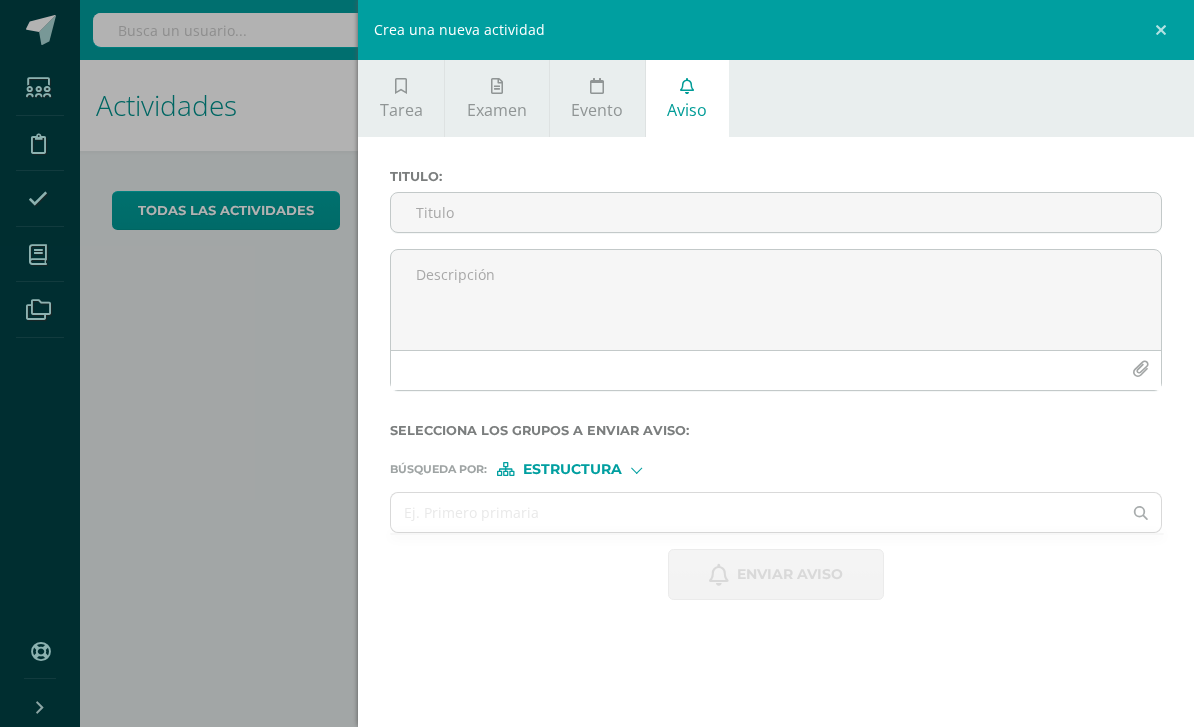 click on "Titulo :" at bounding box center [776, 212] 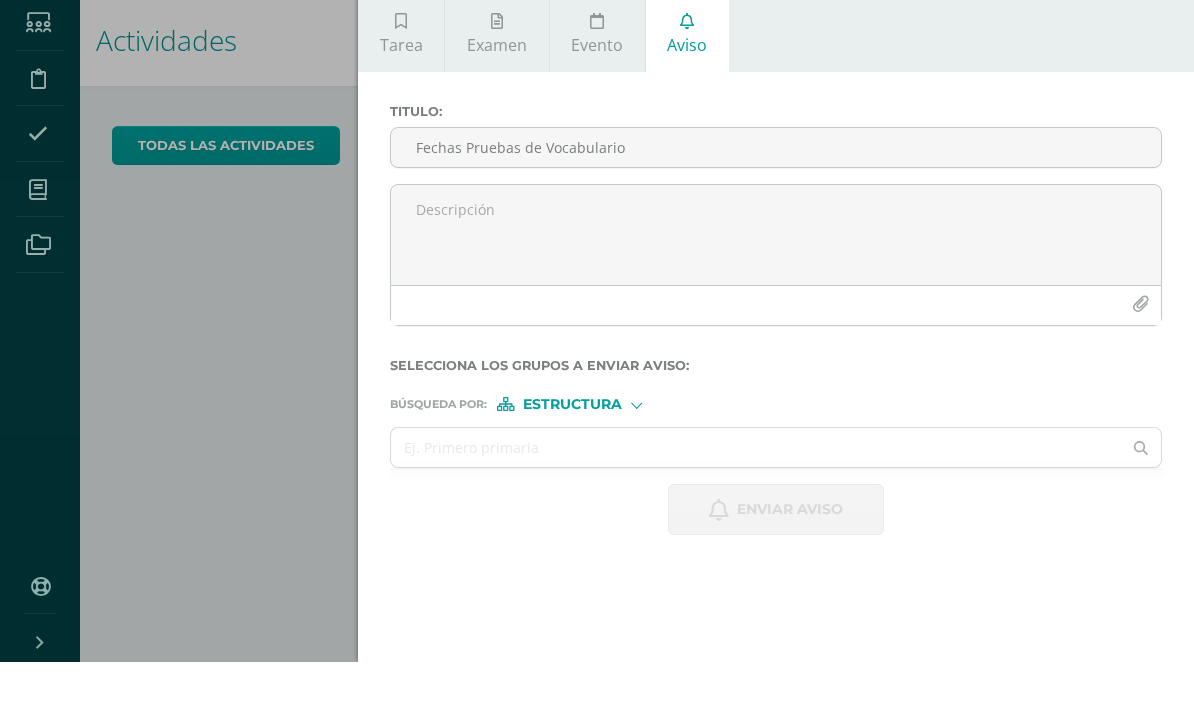type on "Fechas Pruebas de Vocabulario" 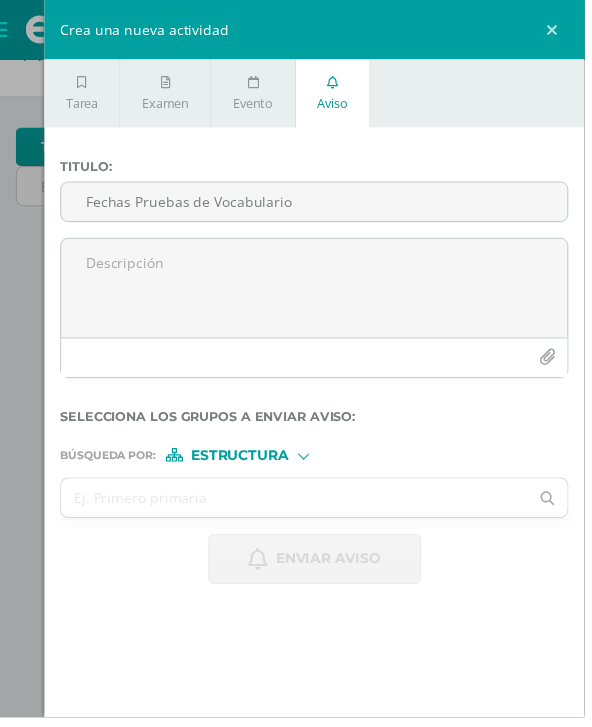 scroll, scrollTop: 53, scrollLeft: 0, axis: vertical 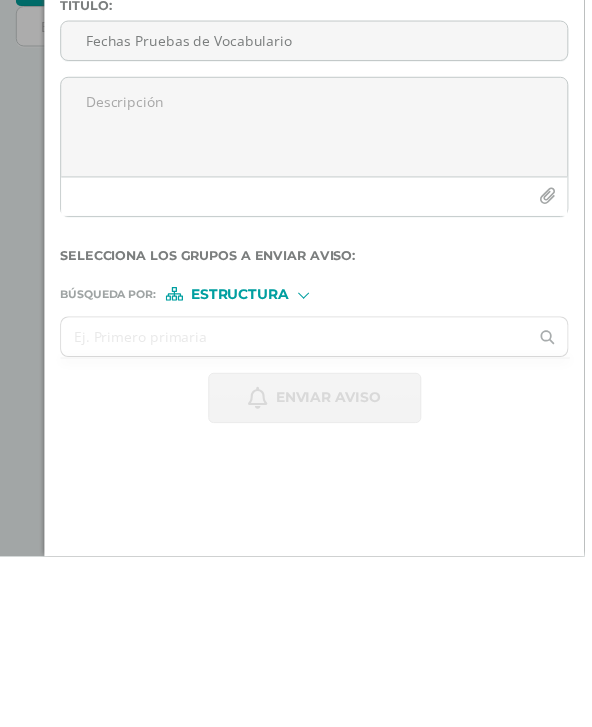 click at bounding box center (318, 292) 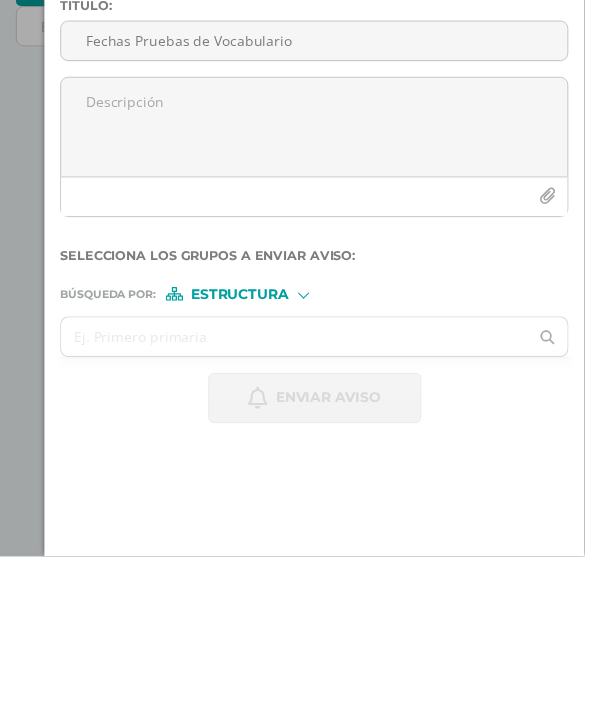 paste on "Cuarto Primaria. Track Alemán. Buenos días, por este medio informo las fechas de las próximas pruebas de vocabulario de alemán y Sachunterricht. Se evaluará alemán el día miércoles [DATE]. Y Sach el día jueves [DATE]. En Teams encontrarán los links de vocabulario. De igual forma los adjunto en este aviso. Saludos cordiales, [FIRST] [LAST]" 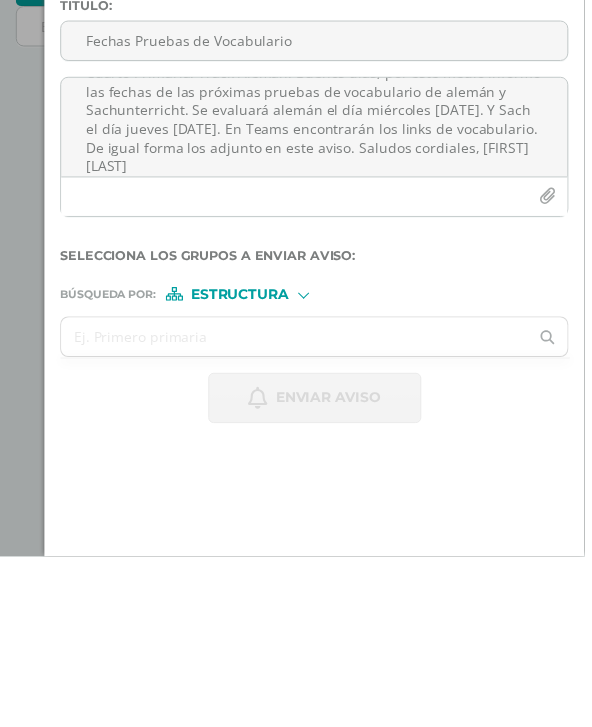scroll, scrollTop: 28, scrollLeft: 0, axis: vertical 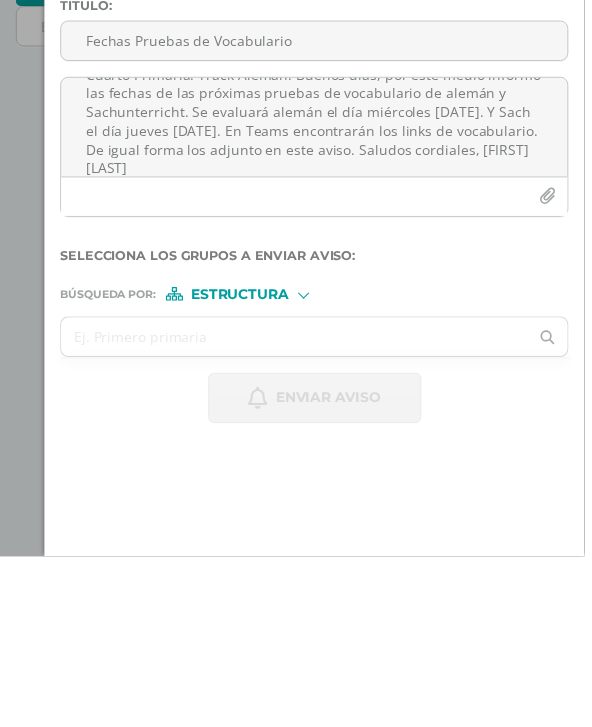 click on "Cuarto Primaria. Track Alemán. Buenos días, por este medio informo las fechas de las próximas pruebas de vocabulario de alemán y Sachunterricht. Se evaluará alemán el día miércoles [DATE]. Y Sach el día jueves [DATE]. En Teams encontrarán los links de vocabulario. De igual forma los adjunto en este aviso. Saludos cordiales, [FIRST] [LAST]" at bounding box center [318, 292] 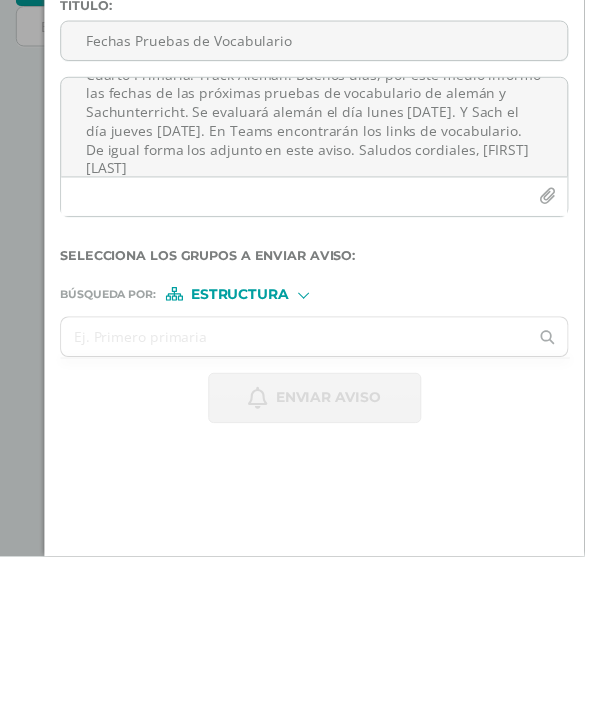click on "Cuarto Primaria. Track Alemán. Buenos días, por este medio informo las fechas de las próximas pruebas de vocabulario de alemán y Sachunterricht. Se evaluará alemán el día lunes [DATE]. Y Sach el día jueves [DATE]. En Teams encontrarán los links de vocabulario. De igual forma los adjunto en este aviso. Saludos cordiales, [FIRST] [LAST]" at bounding box center [318, 292] 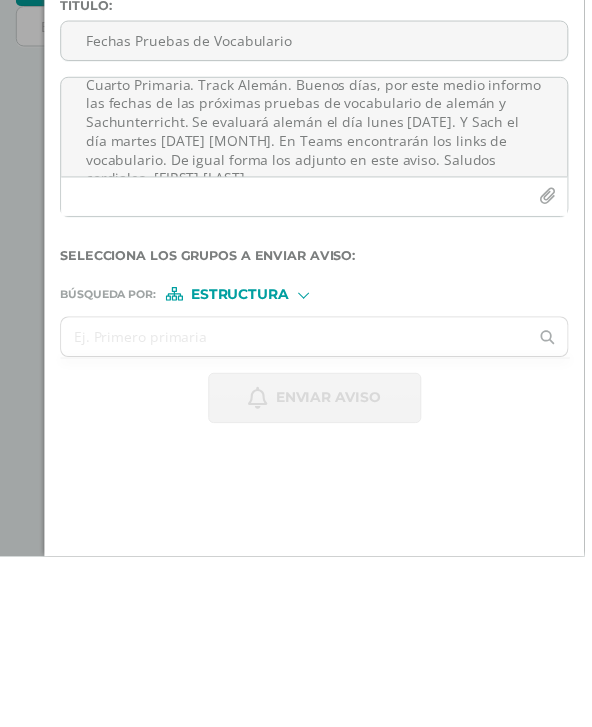 scroll, scrollTop: 20, scrollLeft: 0, axis: vertical 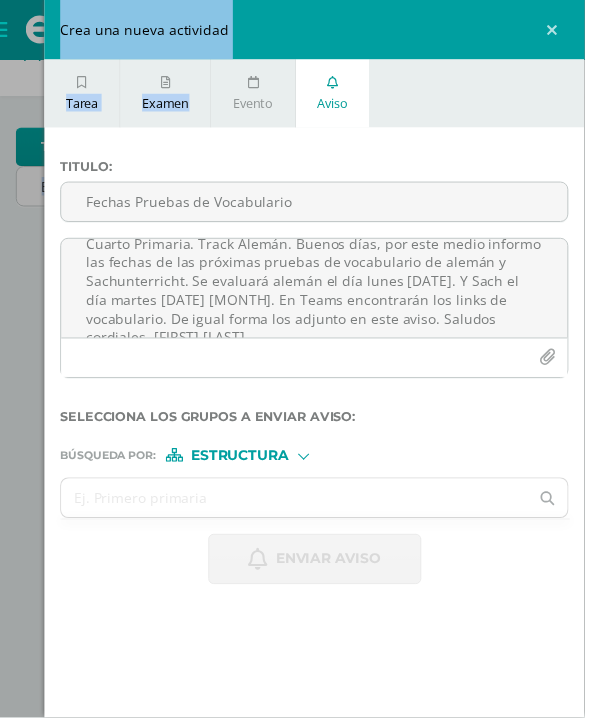 click on "Tarea Examen Evento Aviso" at bounding box center [318, 94] 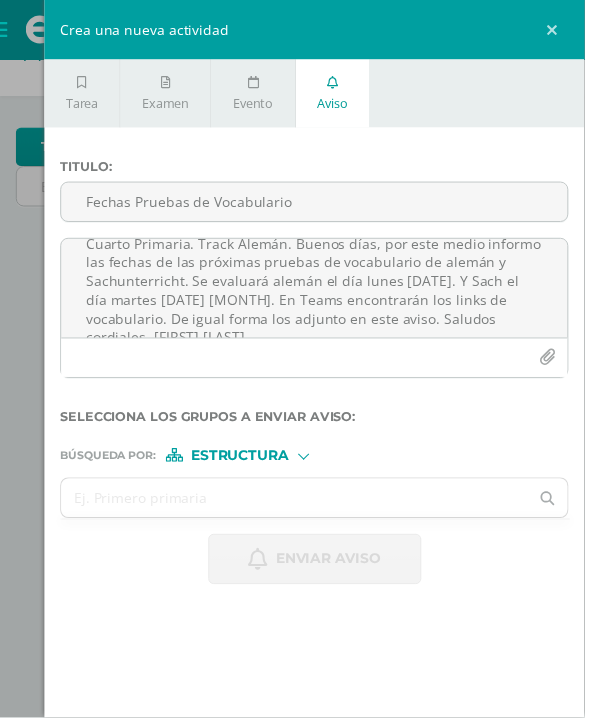 click on "Tarea Examen Evento Aviso" at bounding box center [318, 94] 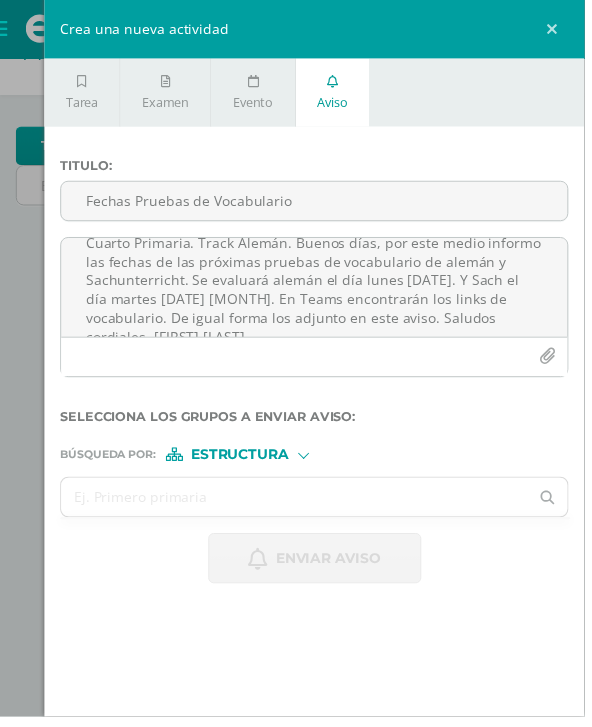 scroll, scrollTop: 54, scrollLeft: 0, axis: vertical 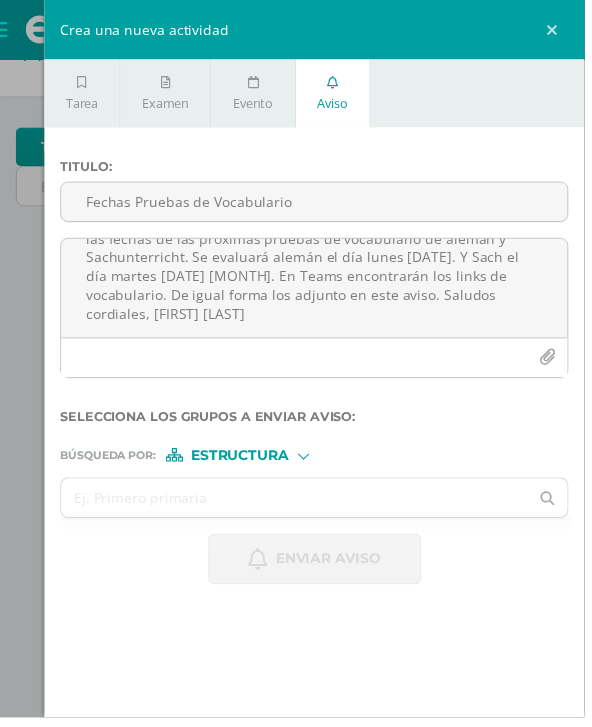click on "Cuarto Primaria. Track Alemán. Buenos días, por este medio informo las fechas de las próximas pruebas de vocabulario de alemán y Sachunterricht. Se evaluará alemán el día lunes [DATE]. Y Sach el día martes [DATE] [MONTH]. En Teams encontrarán los links de vocabulario. De igual forma los adjunto en este aviso. Saludos cordiales, [FIRST] [LAST]" at bounding box center [318, 292] 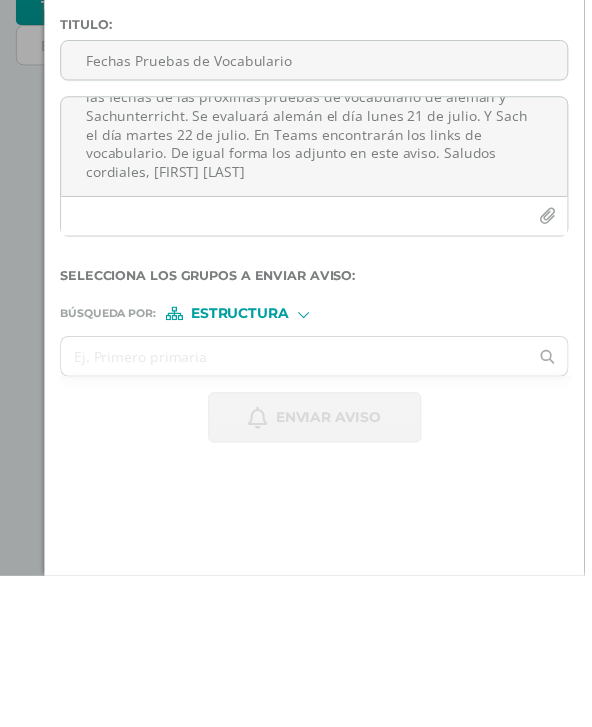 click on "Cuarto Primaria. Track Alemán. Buenos días, por este medio informo las fechas de las próximas pruebas de vocabulario de alemán y Sachunterricht. Se evaluará alemán el día lunes 21 de julio. Y Sach el día martes 22 de julio. En Teams encontrarán los links de vocabulario. De igual forma los adjunto en este aviso. Saludos cordiales, [FIRST] [LAST]" at bounding box center [318, 292] 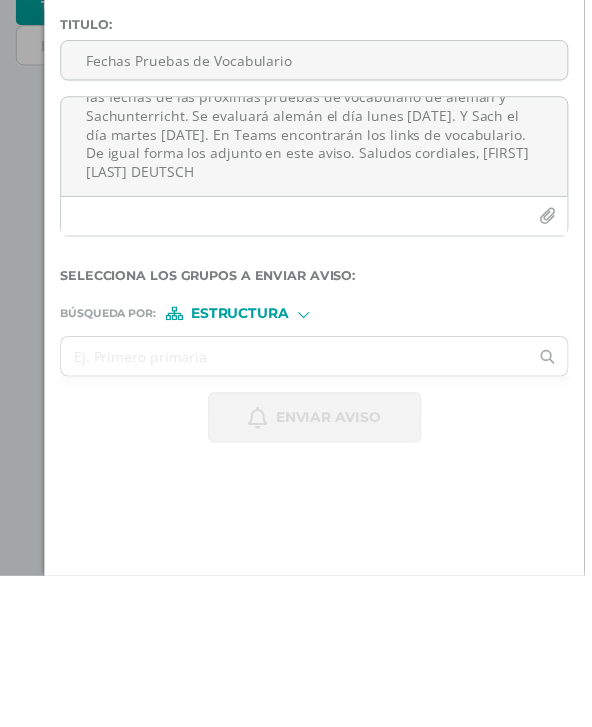 click on "Cuarto Primaria. Track Alemán. Buenos días, por este medio informo las fechas de las próximas pruebas de vocabulario de alemán y Sachunterricht. Se evaluará alemán el día lunes [DATE]. Y Sach el día martes [DATE]. En Teams encontrarán los links de vocabulario. De igual forma los adjunto en este aviso. Saludos cordiales, [FIRST] [LAST] DEUTSCH" at bounding box center (318, 292) 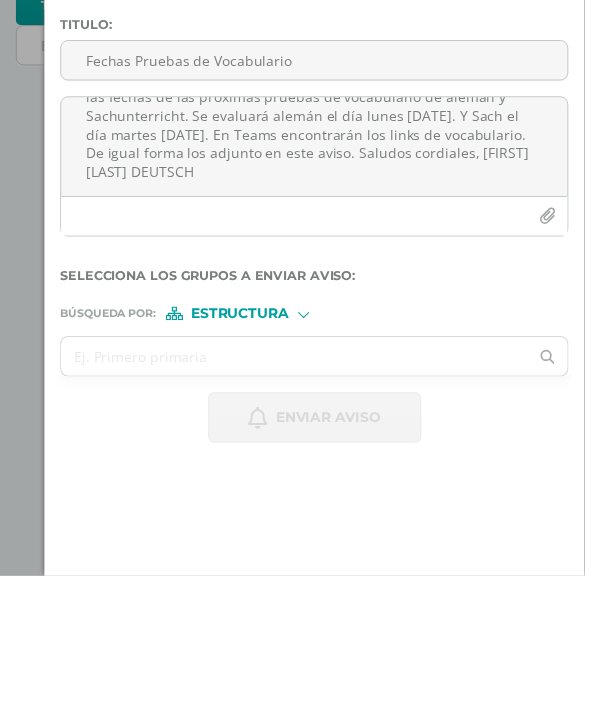 paste on "https://quizlet.com/gt/1055137115/planet-plus-a21-l32-flash-cards/?funnelUUID=54048129-818d-4848-9225-ca129f6575b1" 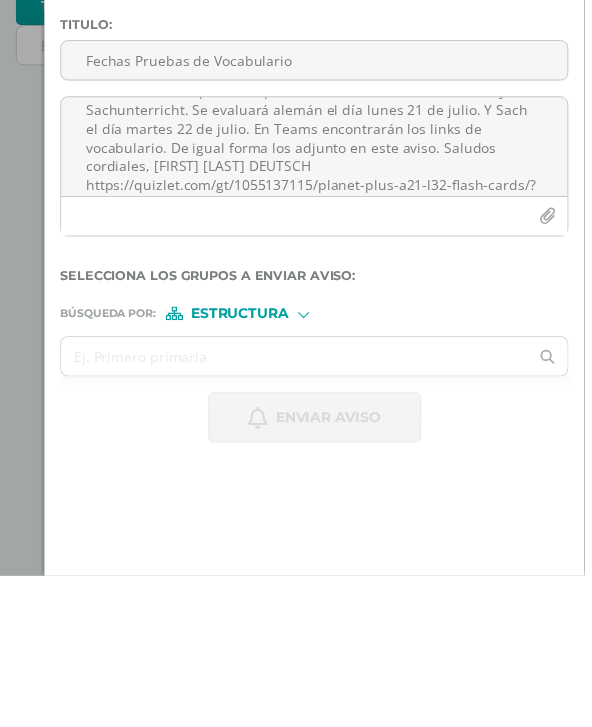 scroll, scrollTop: 90, scrollLeft: 0, axis: vertical 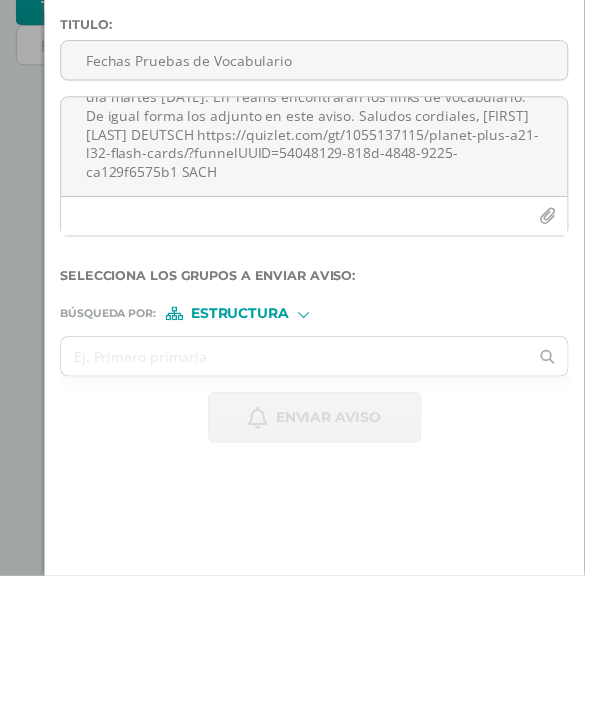 click on "Cuarto Primaria. Track Alemán. Buenos días, por este medio informo las fechas de las próximas pruebas de vocabulario de alemán y Sachunterricht. Se evaluará alemán el día lunes [DATE]. Y Sach el día martes [DATE]. En Teams encontrarán los links de vocabulario. De igual forma los adjunto en este aviso. Saludos cordiales, [FIRST] [LAST] DEUTSCH https://quizlet.com/gt/1055137115/planet-plus-a21-l32-flash-cards/?funnelUUID=54048129-818d-4848-9225-ca129f6575b1 SACH" at bounding box center (318, 292) 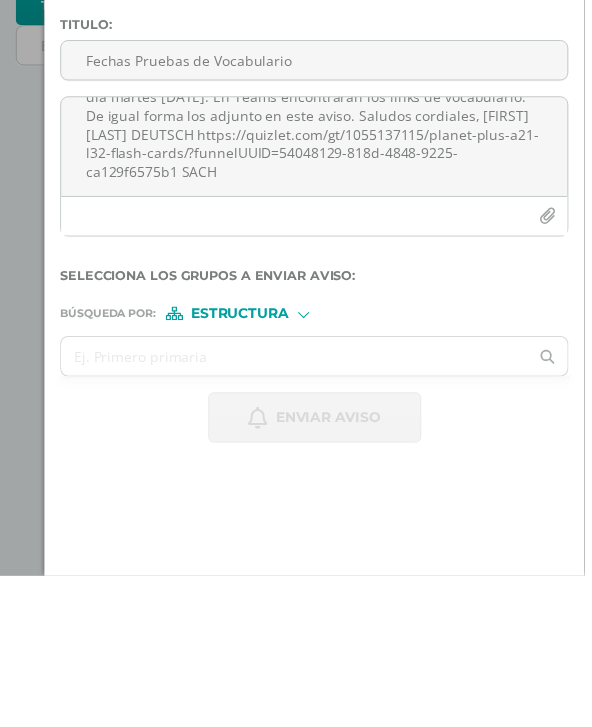 paste on "https://quizlet.com/gt/1048090766/vulkane-n2-flash-cards/?funnelUUID=e6849bef-9cdf-46f9-8a2e-08bce115927d" 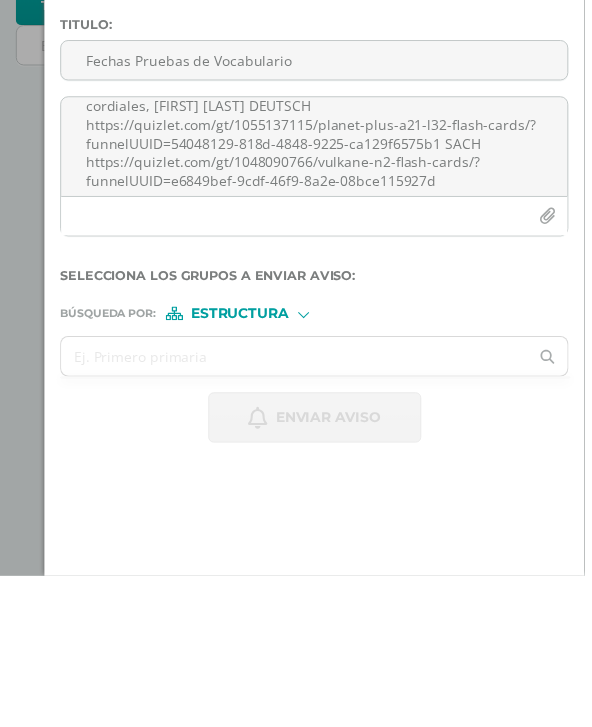 scroll, scrollTop: 110, scrollLeft: 0, axis: vertical 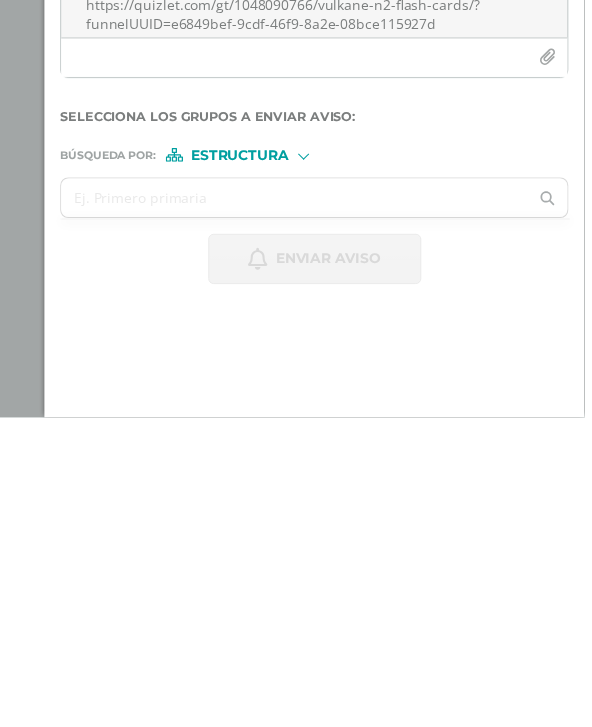 type on "Cuarto Primaria. Track Alemán. Buenos días, por este medio informo las fechas de las próximas pruebas de vocabulario de alemán y Sachunterricht. Se evaluará alemán el día lunes 21 de julio. Y Sach el día martes 22 de julio. En Teams encontrarán los links de vocabulario. De igual forma los adjunto en este aviso. Saludos cordiales, [FIRST] [LAST] DEUTSCH https://quizlet.com/gt/1055137115/planet-plus-a21-l32-flash-cards/?funnelUUID=54048129-818d-4848-9225-ca129f6575b1 SACH https://quizlet.com/gt/1048090766/vulkane-n2-flash-cards/?funnelUUID=e6849bef-9cdf-46f9-8a2e-08bce115927d" 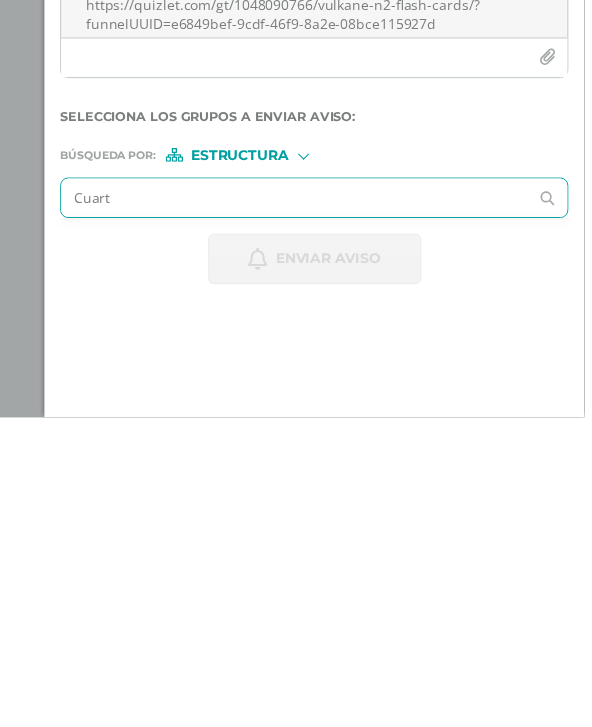 type on "Cuarto" 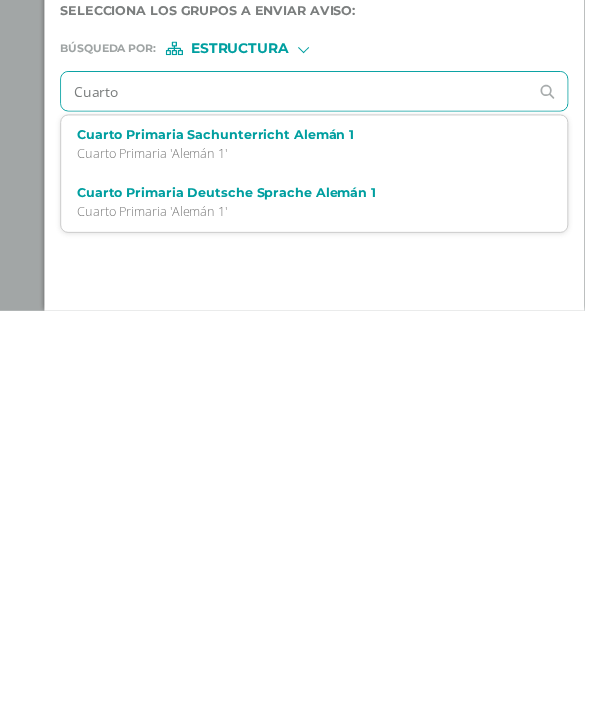 click on "Cuarto Primaria 'Alemán 1'" at bounding box center [308, 626] 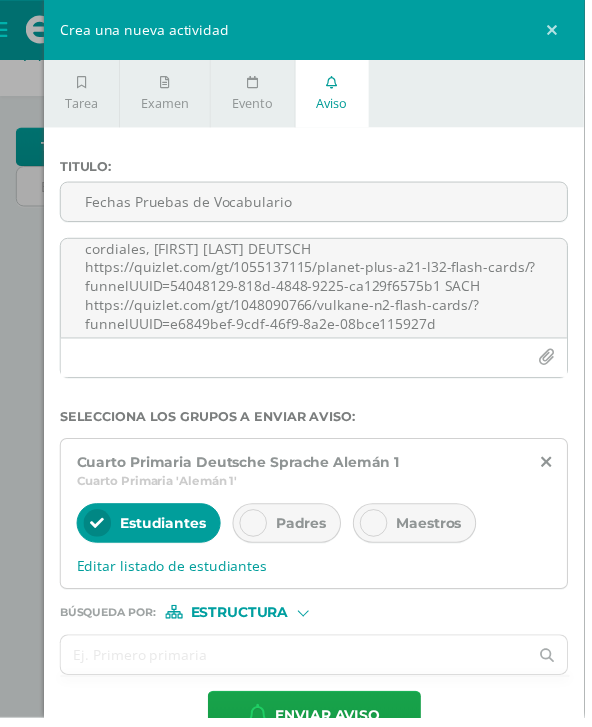 click on "Padres" at bounding box center [165, 530] 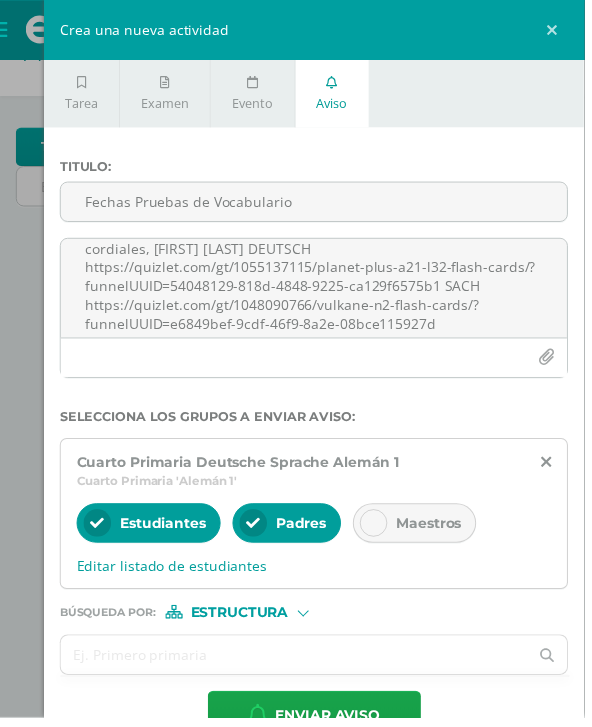 click on "Estructura" at bounding box center [243, 620] 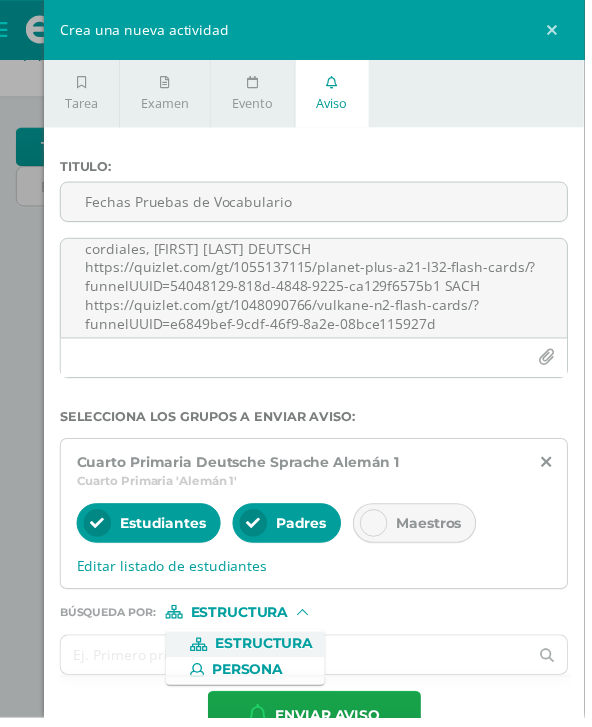 click on "Persona" at bounding box center (267, 652) 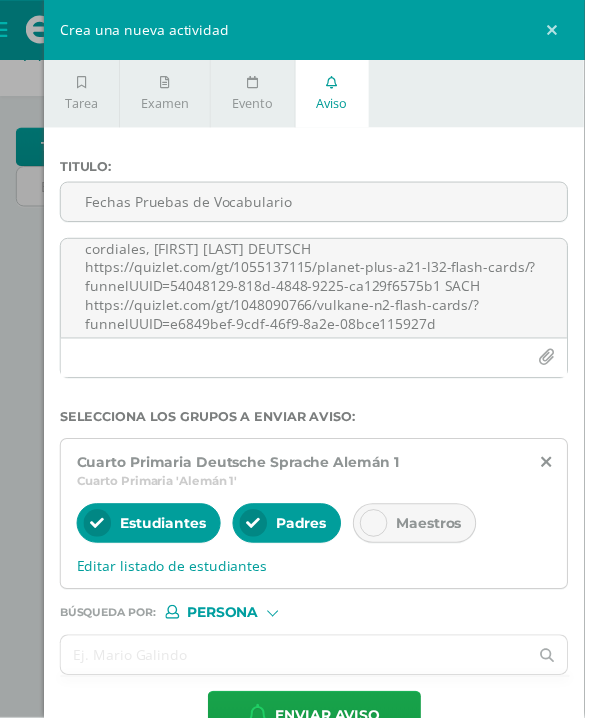 click at bounding box center [298, 663] 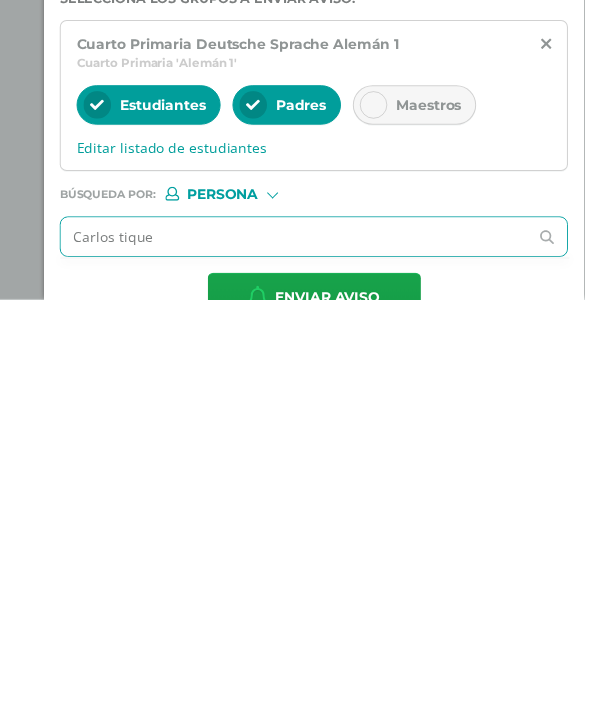 type on "Carlos tiquer" 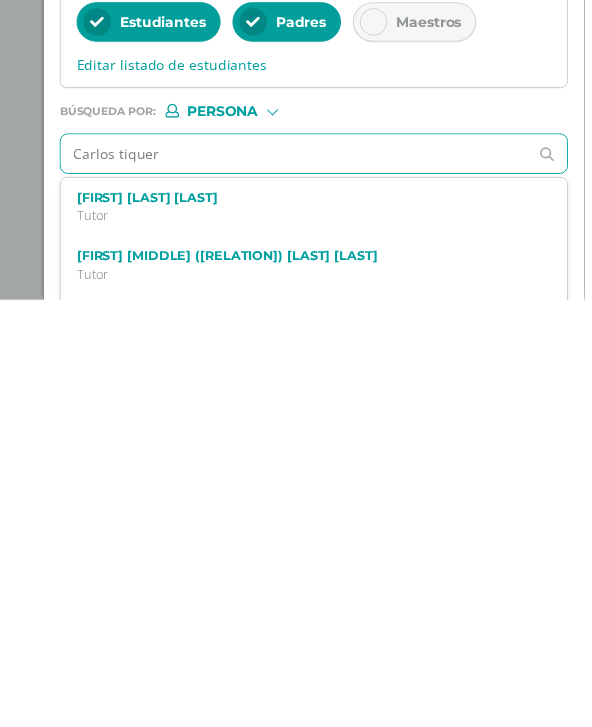 scroll, scrollTop: 83, scrollLeft: 0, axis: vertical 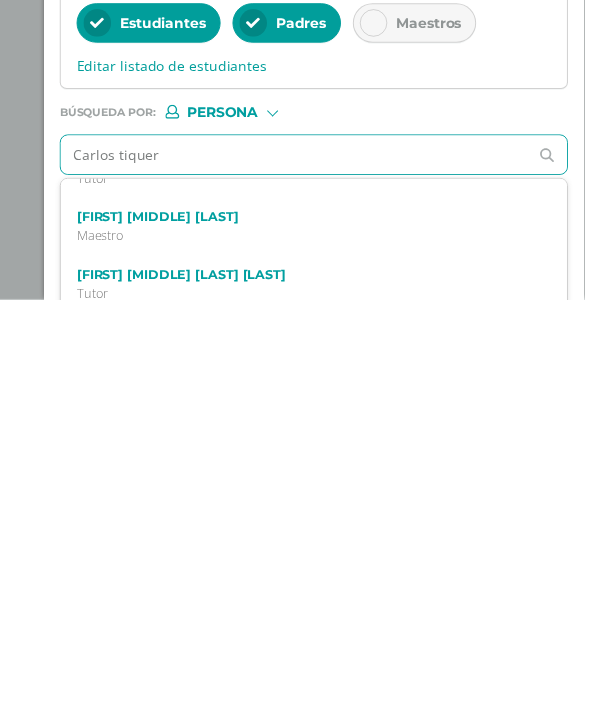 click on "Maestro" at bounding box center [308, 662] 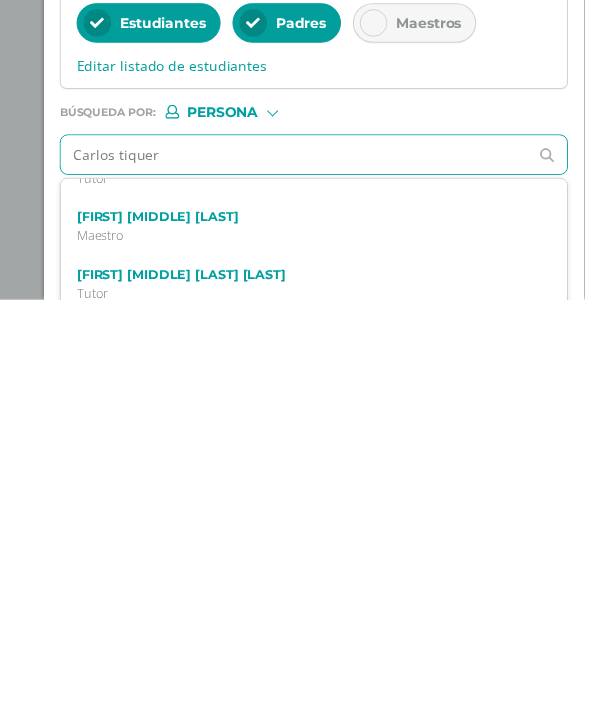 scroll, scrollTop: 0, scrollLeft: 0, axis: both 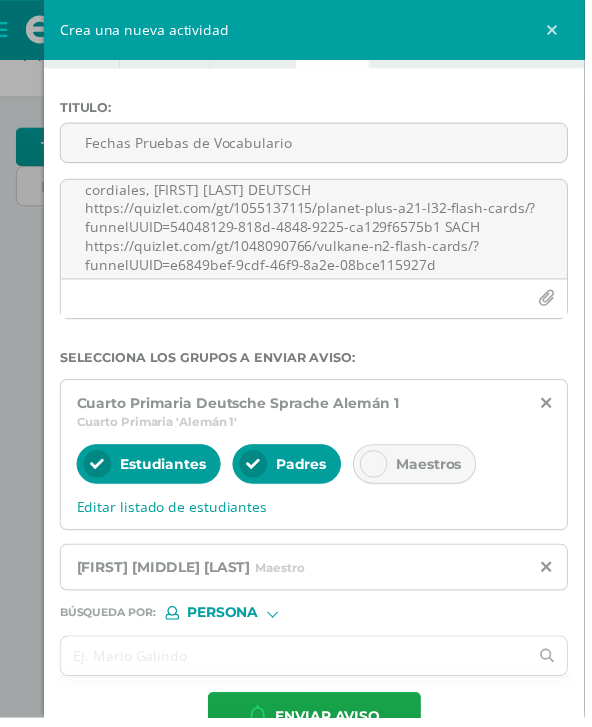 click at bounding box center (298, 664) 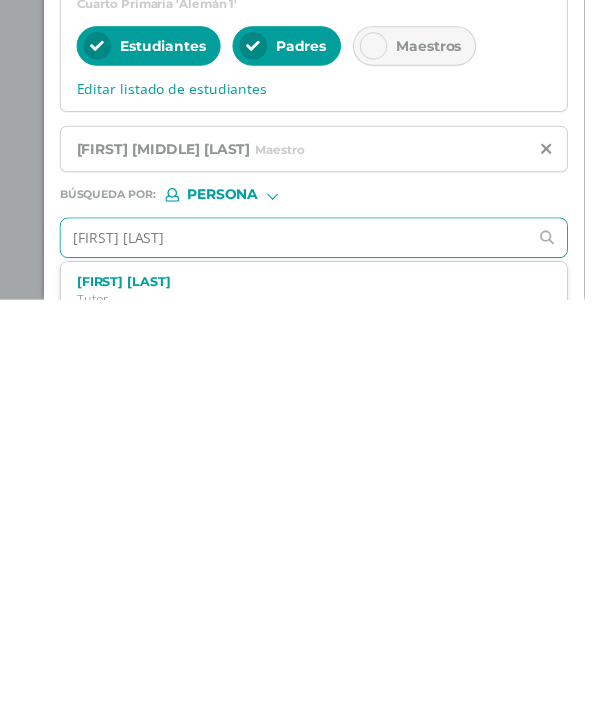 type on "[FIRST] [LAST]" 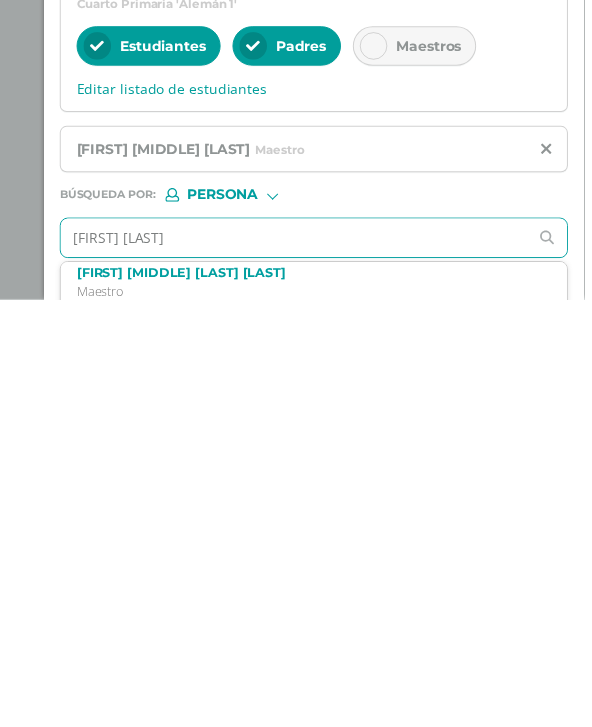 scroll, scrollTop: 66, scrollLeft: 0, axis: vertical 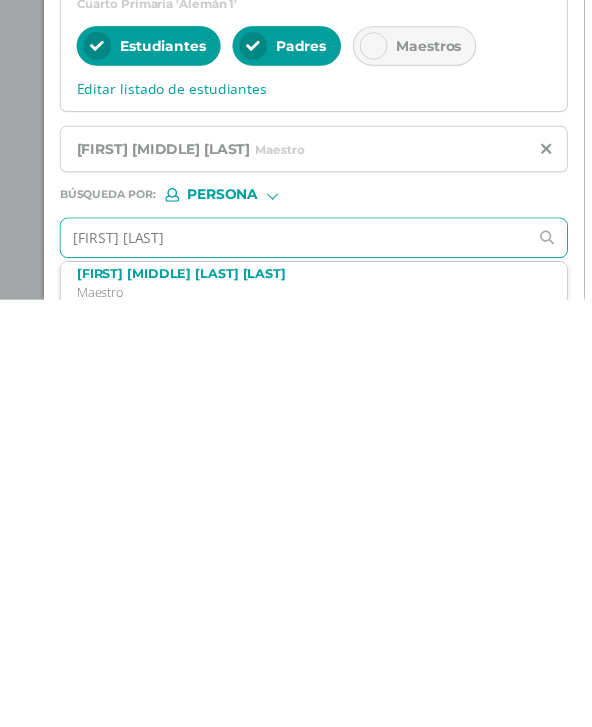 click on "[FIRST] [MIDDLE] [LAST] [LAST]" at bounding box center (308, 700) 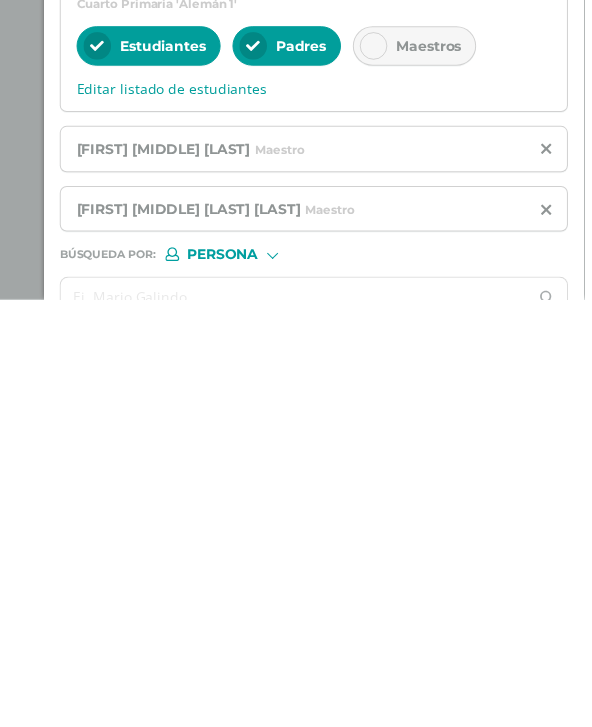 scroll, scrollTop: 54, scrollLeft: 0, axis: vertical 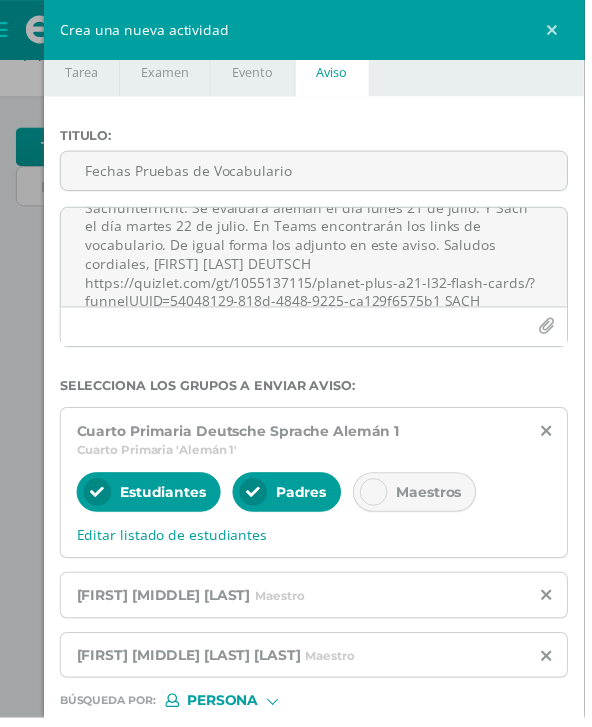 click on "Selecciona los grupos a enviar aviso :" at bounding box center [318, 391] 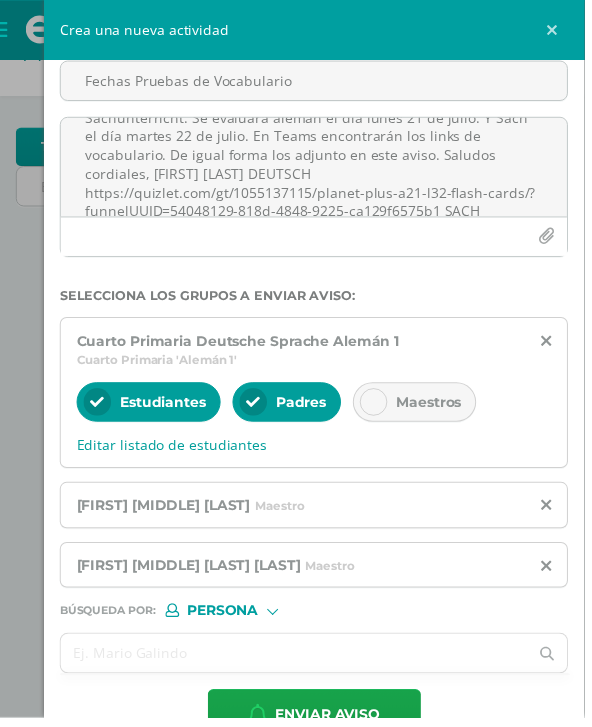 scroll, scrollTop: 122, scrollLeft: 0, axis: vertical 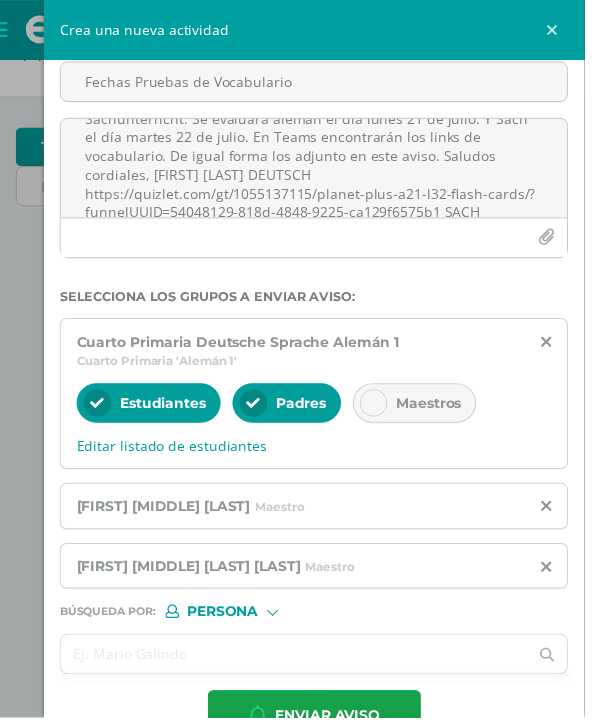 click on "Enviar aviso" at bounding box center (333, 724) 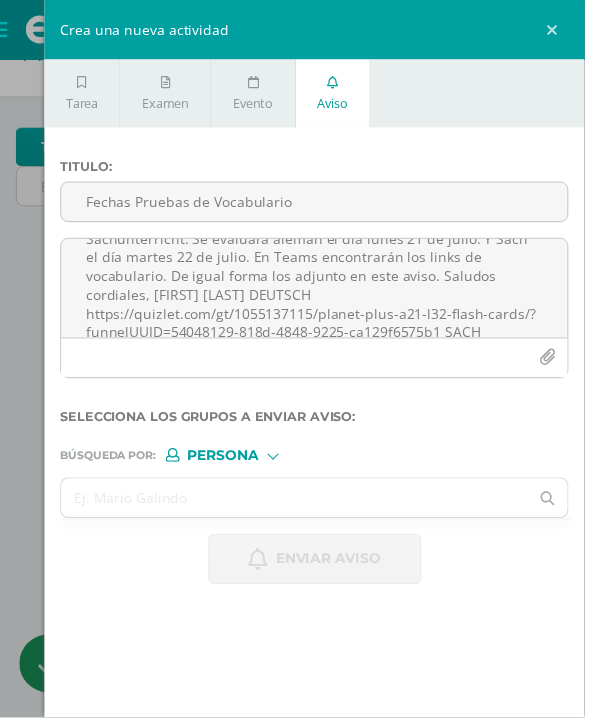 scroll, scrollTop: 0, scrollLeft: 0, axis: both 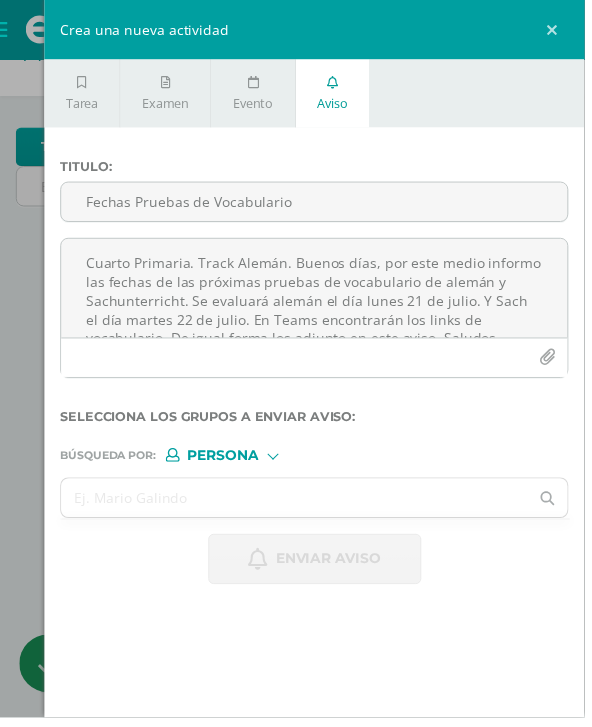 click on "Cuarto Primaria. Track Alemán. Buenos días, por este medio informo las fechas de las próximas pruebas de vocabulario de alemán y Sachunterricht. Se evaluará alemán el día lunes 21 de julio. Y Sach el día martes 22 de julio. En Teams encontrarán los links de vocabulario. De igual forma los adjunto en este aviso. Saludos cordiales, [FIRST] [LAST] DEUTSCH https://quizlet.com/gt/1055137115/planet-plus-a21-l32-flash-cards/?funnelUUID=54048129-818d-4848-9225-ca129f6575b1 SACH https://quizlet.com/gt/1048090766/vulkane-n2-flash-cards/?funnelUUID=e6849bef-9cdf-46f9-8a2e-08bce115927d" at bounding box center (318, 292) 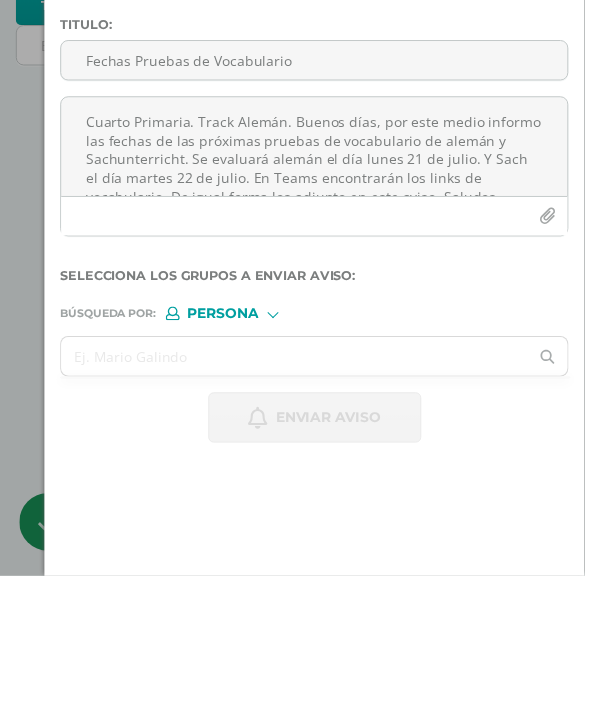 click on "Fechas Pruebas de Vocabulario" at bounding box center (318, 204) 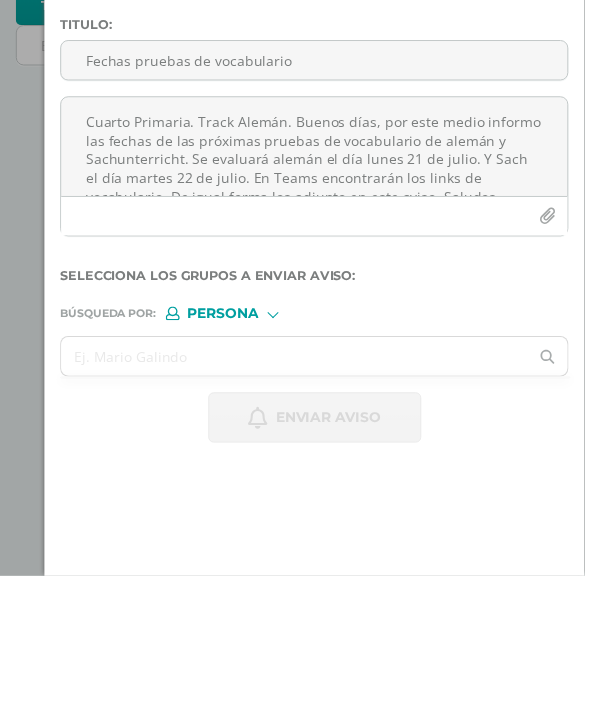 type on "Fechas pruebas de vocabulario" 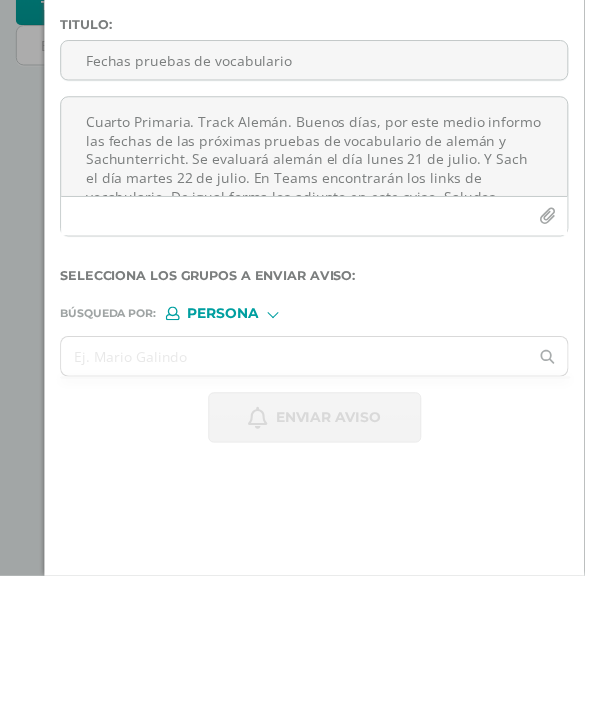 paste 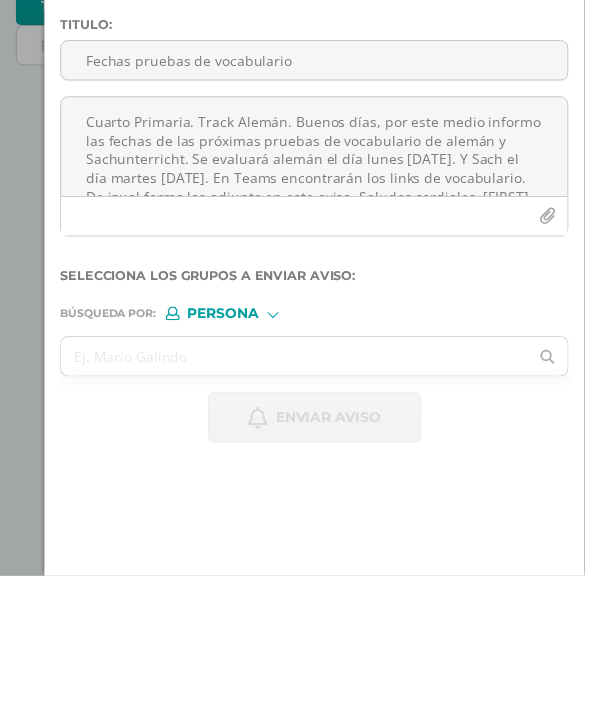 scroll, scrollTop: 0, scrollLeft: 0, axis: both 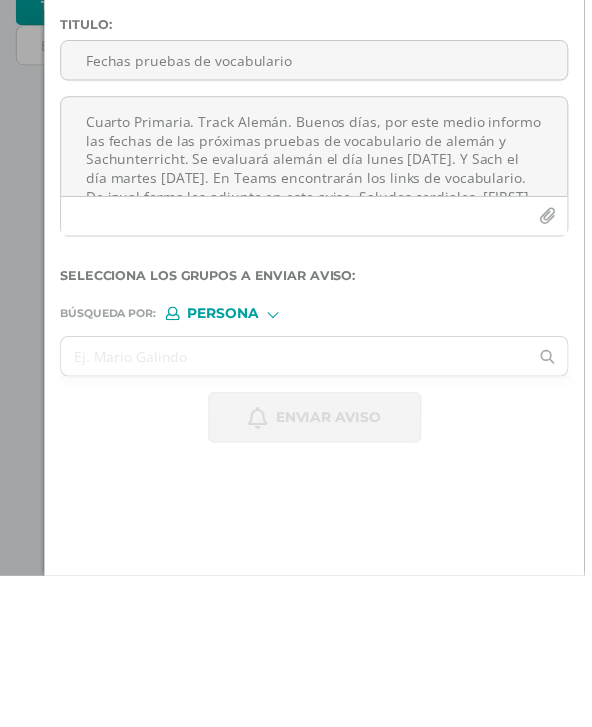 click on "Cuarto Primaria. Track Alemán. Buenos días, por este medio informo las fechas de las próximas pruebas de vocabulario de alemán y Sachunterricht. Se evaluará alemán el día lunes [DATE]. Y Sach el día martes [DATE]. En Teams encontrarán los links de vocabulario. De igual forma los adjunto en este aviso. Saludos cordiales, [FIRST] [LAST] DEUTSCH" at bounding box center [318, 292] 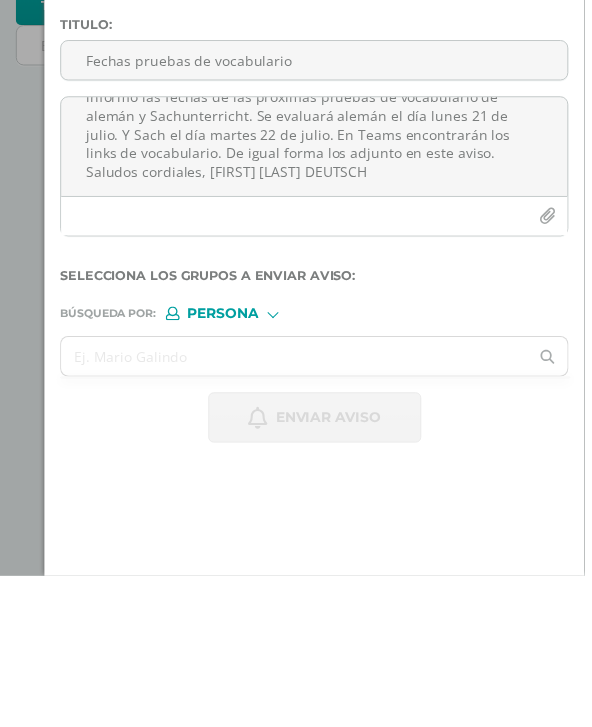 scroll, scrollTop: 50, scrollLeft: 0, axis: vertical 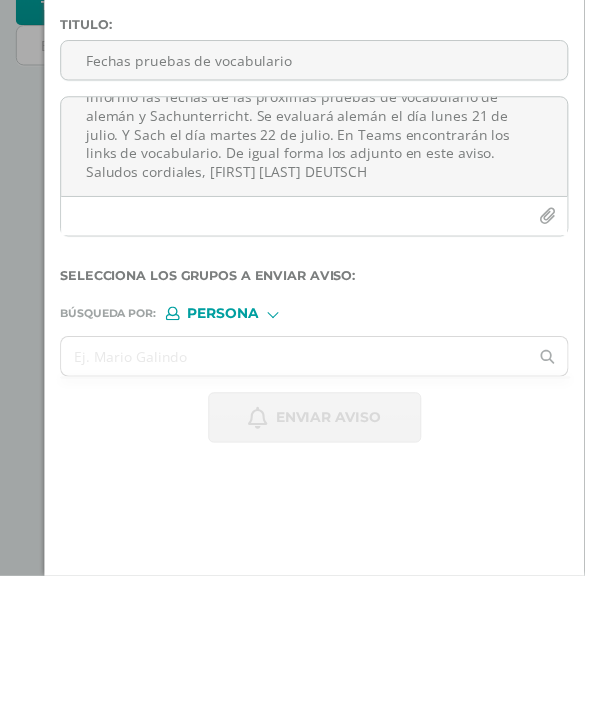 click on "Tercero Primaria. Track Alemán. Buenos días, por este medio informo las fechas de las próximas pruebas de vocabulario de alemán y Sachunterricht. Se evaluará alemán el día lunes 21 de julio. Y Sach el día martes 22 de julio. En Teams encontrarán los links de vocabulario. De igual forma los adjunto en este aviso. Saludos cordiales, [FIRST] [LAST] DEUTSCH" at bounding box center (318, 292) 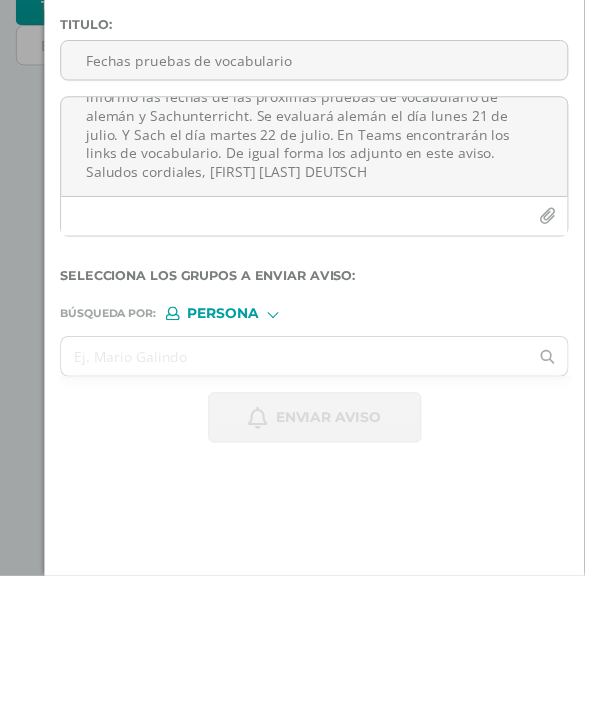 paste on "https://quizlet.com/gt/872124707/lekt20-wohnungmobel-flash-cards/?i=4etvhp&x=1jqY" 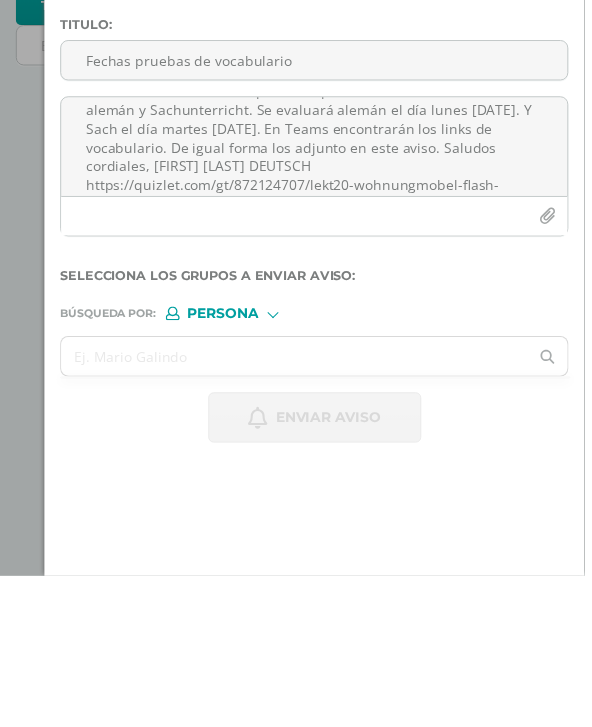 scroll, scrollTop: 55, scrollLeft: 0, axis: vertical 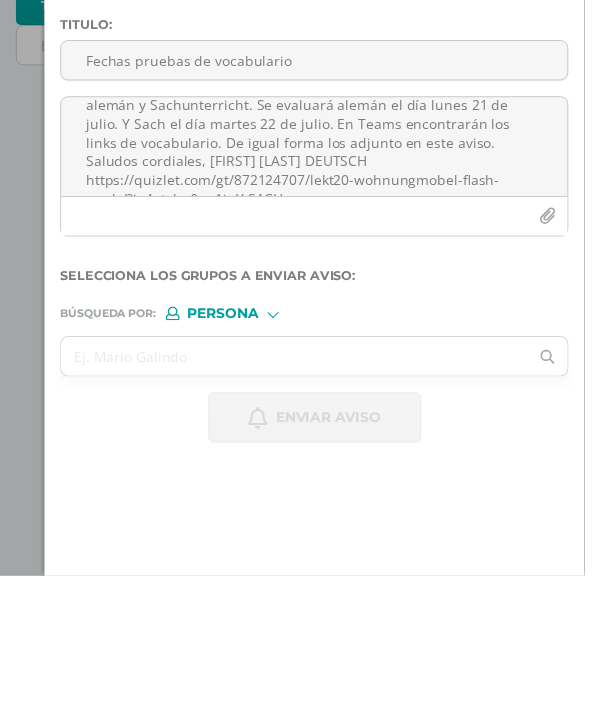click on "Tercero Primaria. Track Alemán. Buenos días, por este medio informo las fechas de las próximas pruebas de vocabulario de alemán y Sachunterricht. Se evaluará alemán el día lunes 21 de julio. Y Sach el día martes 22 de julio. En Teams encontrarán los links de vocabulario. De igual forma los adjunto en este aviso. Saludos cordiales, [FIRST] [LAST] DEUTSCH https://quizlet.com/gt/872124707/lekt20-wohnungmobel-flash-cards/?i=4etvhp&x=1jqY SACH" at bounding box center [318, 292] 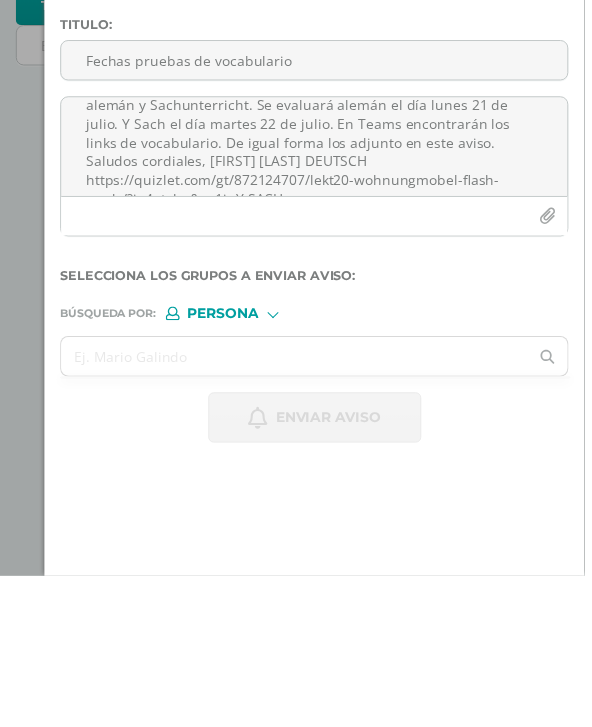 paste on "https://quizlet.com/gt/872124550/sachunterricht-3-klasse-magnetismus-flash-cards/?i=4etvhp&x=1jqY" 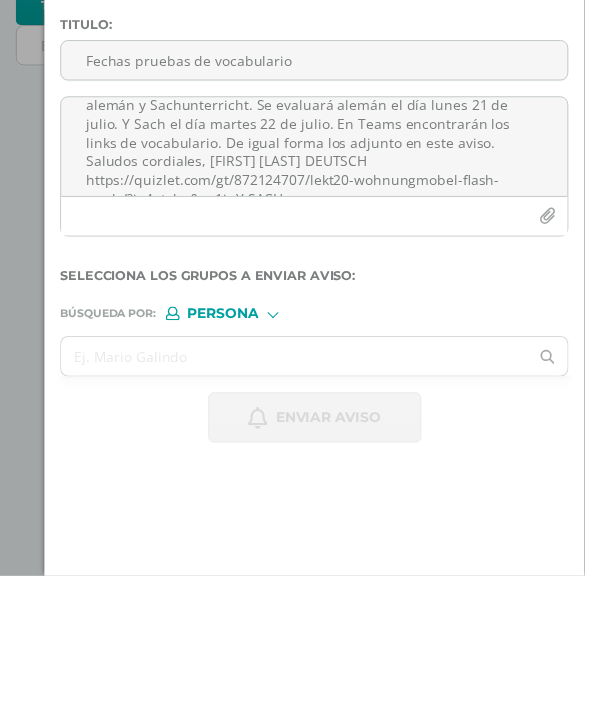 scroll, scrollTop: 110, scrollLeft: 0, axis: vertical 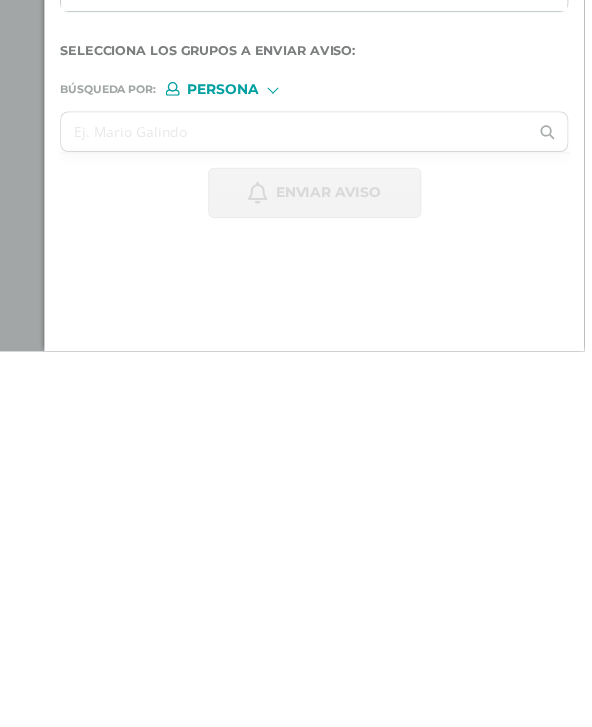 type on "Tercero Primaria. Track Alemán. Buenos días, por este medio informo las fechas de las próximas pruebas de vocabulario de alemán y Sachunterricht. Se evaluará alemán el día lunes 21 de julio. Y Sach el día martes 22 de julio. En Teams encontrarán los links de vocabulario. De igual forma los adjunto en este aviso. Saludos cordiales, [FIRST] [LAST] DEUTSCH https://quizlet.com/gt/872124707/lekt20-wohnungmobel-flash-cards/?i=4etvhp&x=1jqY SACH https://quizlet.com/gt/872124550/sachunterricht-3-klasse-magnetismus-flash-cards/?i=4etvhp&x=1jqY" 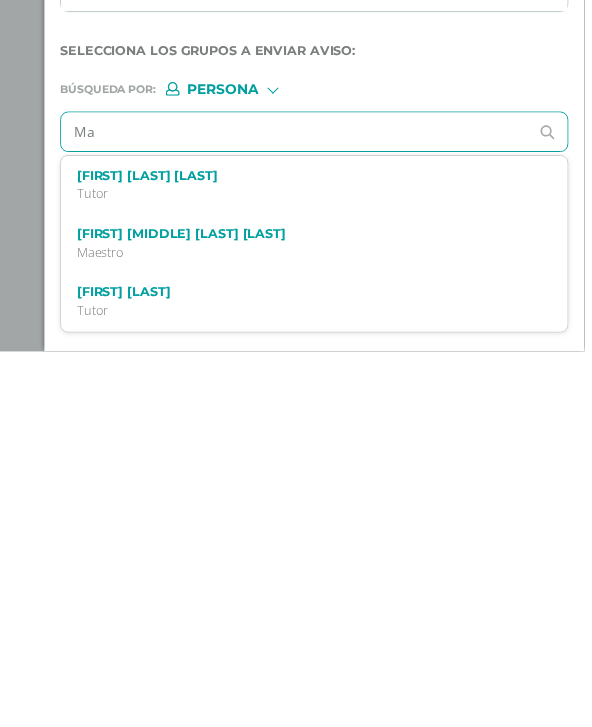 type on "Mar" 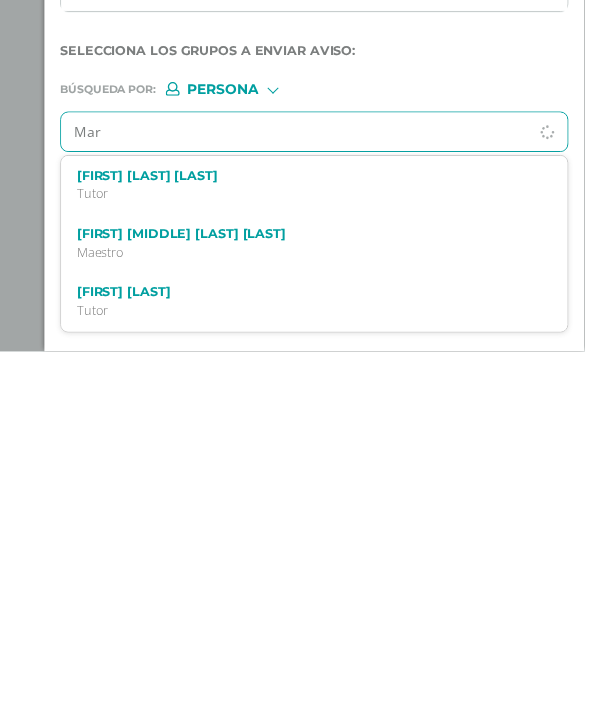 click on "Maestro" at bounding box center [308, 626] 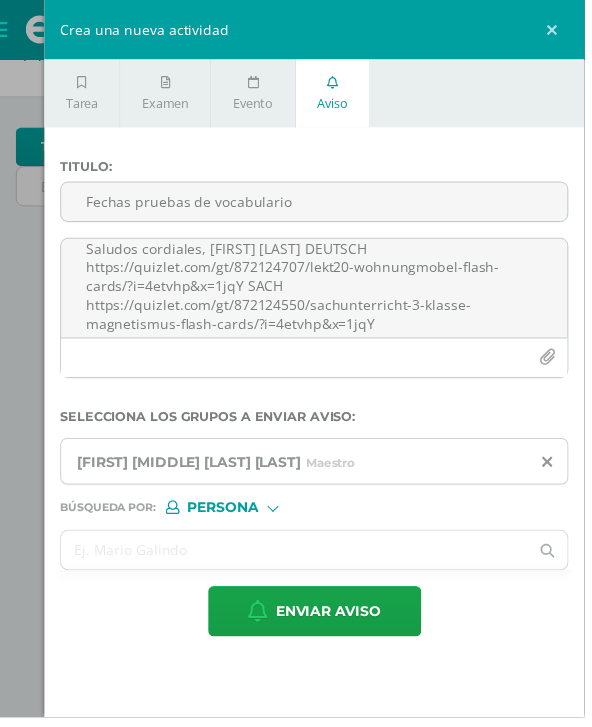 click at bounding box center [298, 557] 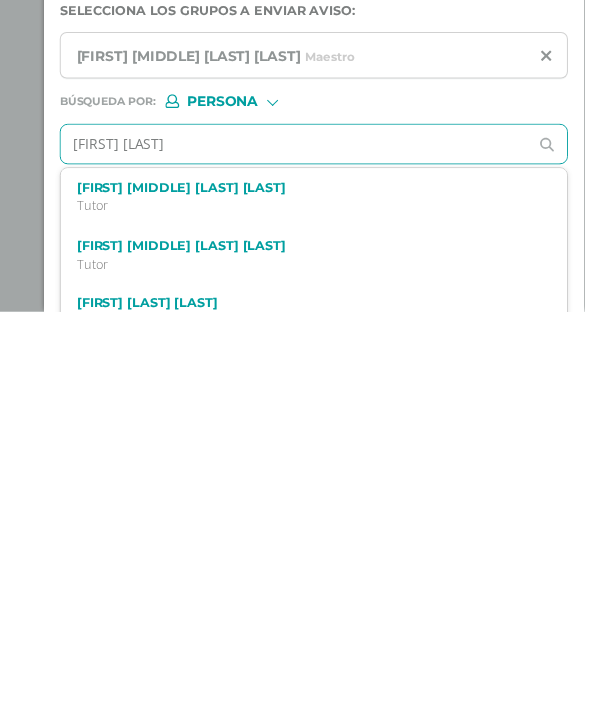 type on "[FIRST] [LAST]" 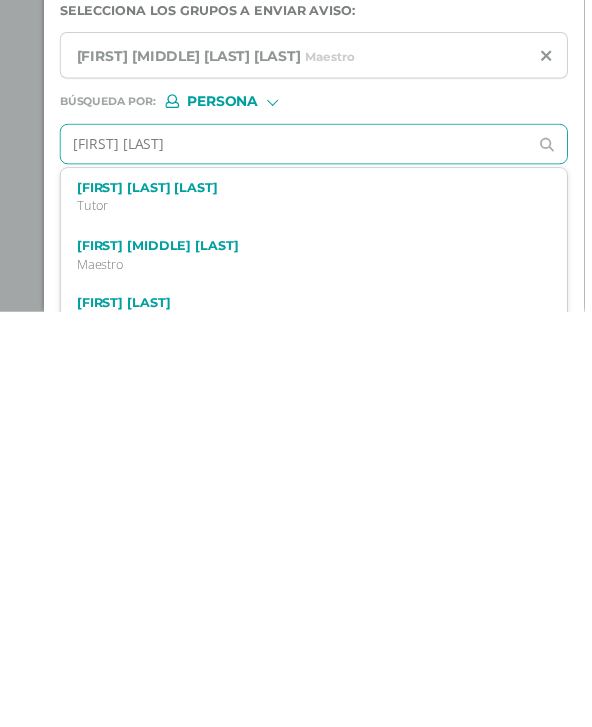 click on "[FIRST] [MIDDLE] [LAST]" at bounding box center (308, 660) 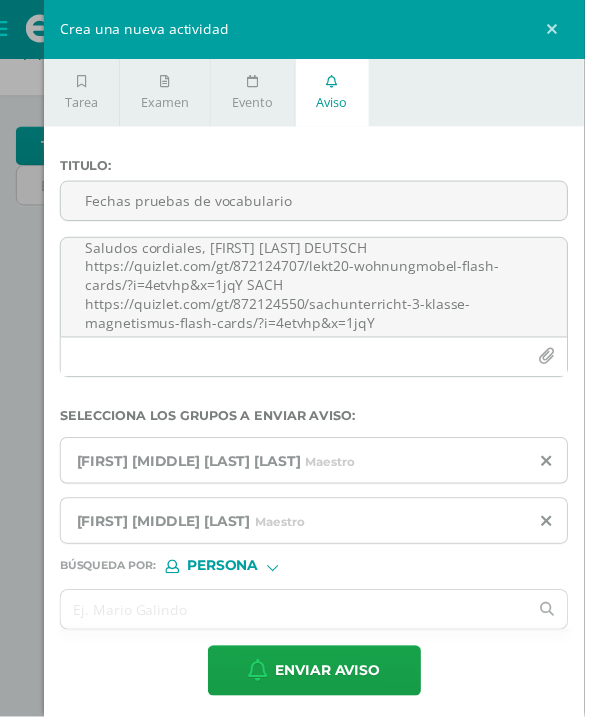 scroll, scrollTop: 54, scrollLeft: 0, axis: vertical 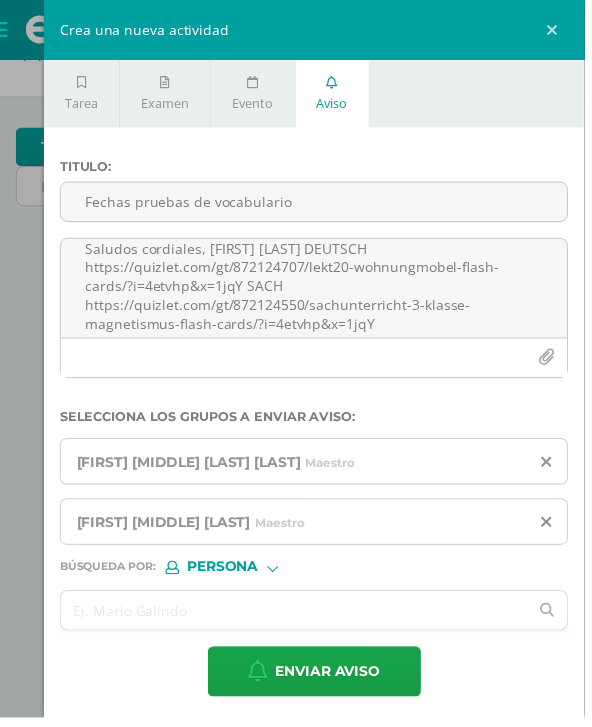 click on "Persona" at bounding box center [226, 574] 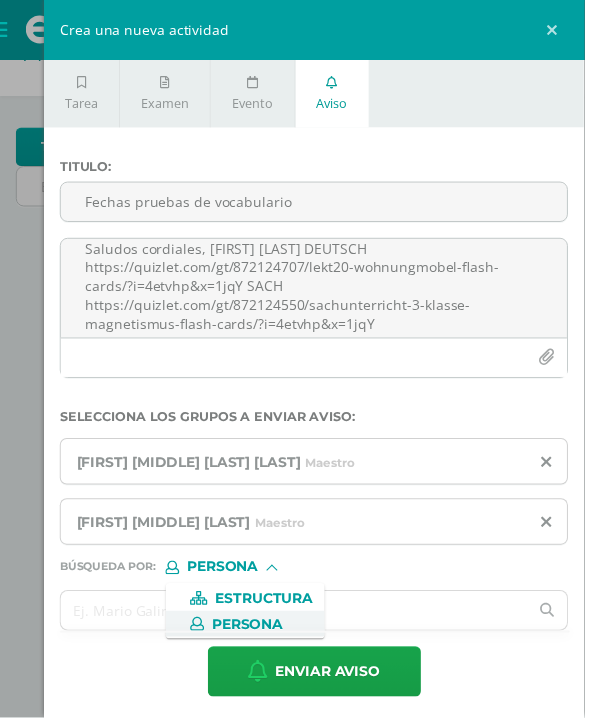 click on "Estructura" at bounding box center [267, 606] 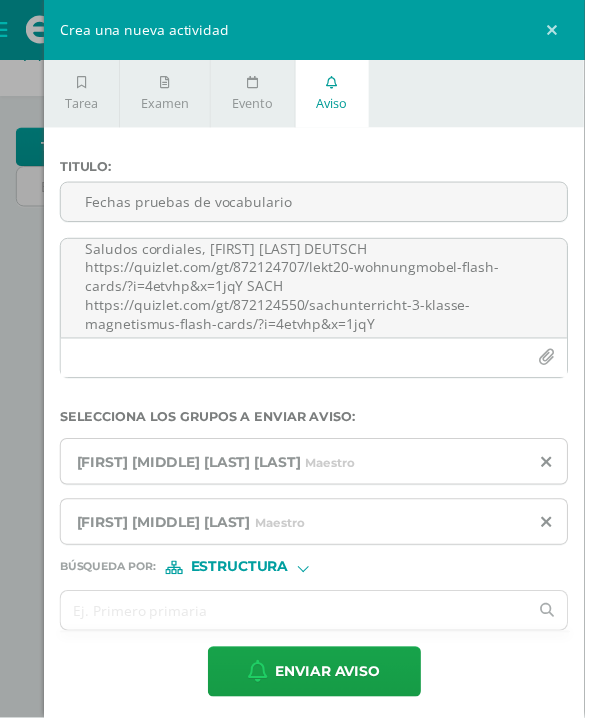click at bounding box center [298, 618] 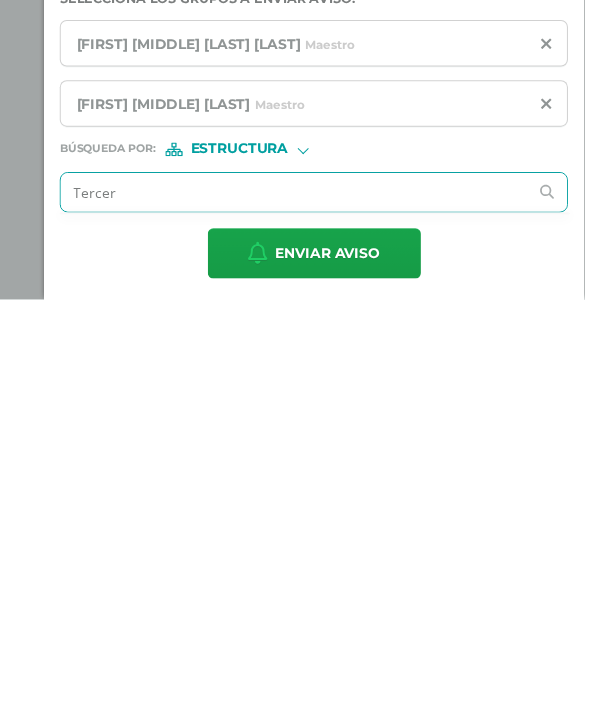 type on "Tercero" 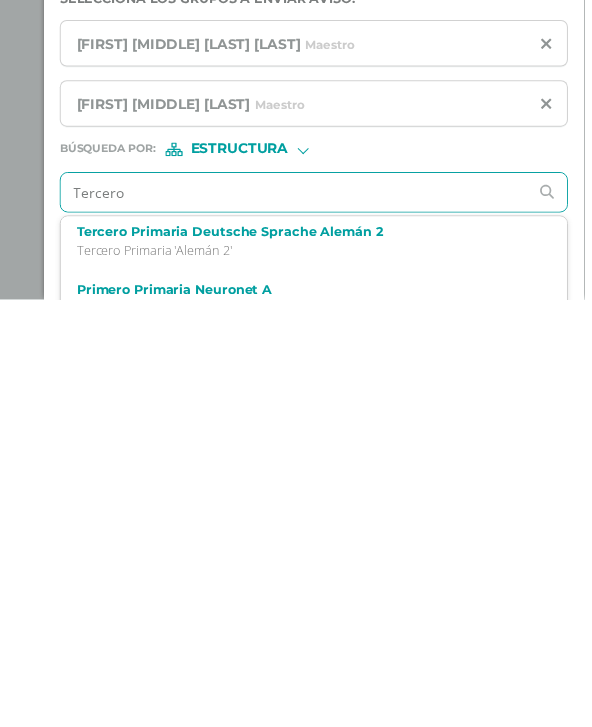 scroll, scrollTop: 55, scrollLeft: 0, axis: vertical 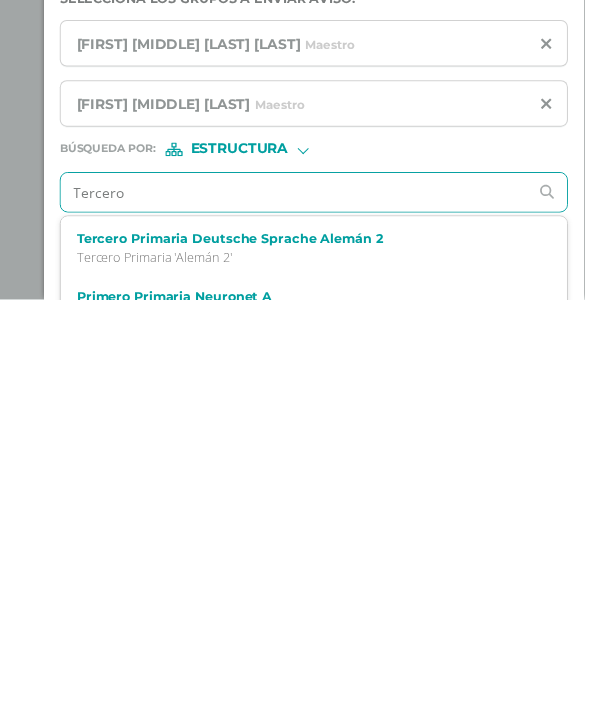 click on "Tercero Primaria Deutsche Sprache Alemán 2 Tercero Primaria 'Alemán 2'" at bounding box center [308, 675] 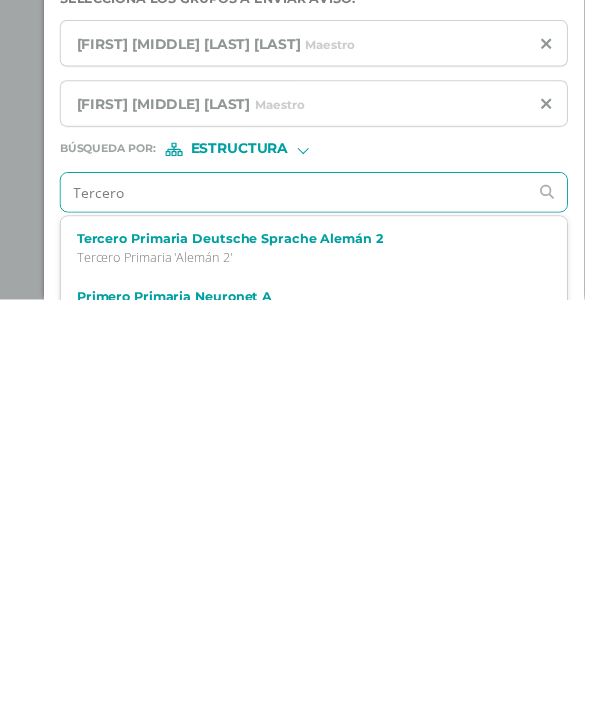 scroll, scrollTop: 54, scrollLeft: 0, axis: vertical 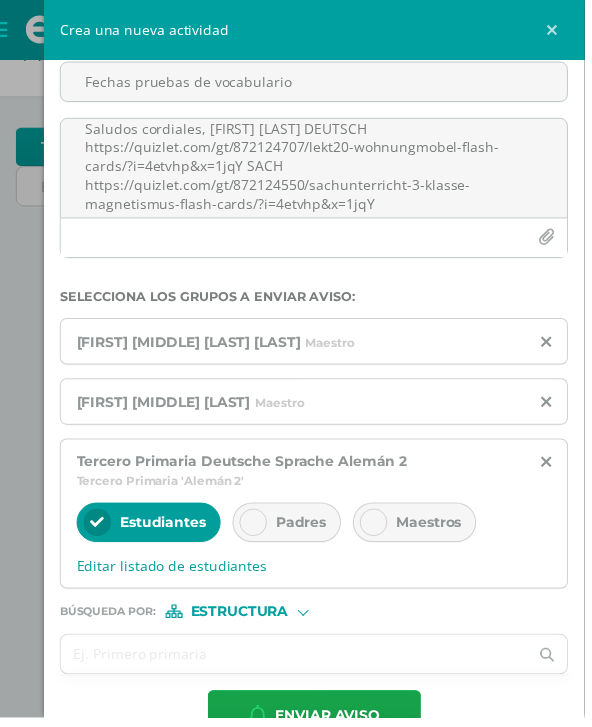 click on "Padres" at bounding box center [291, 529] 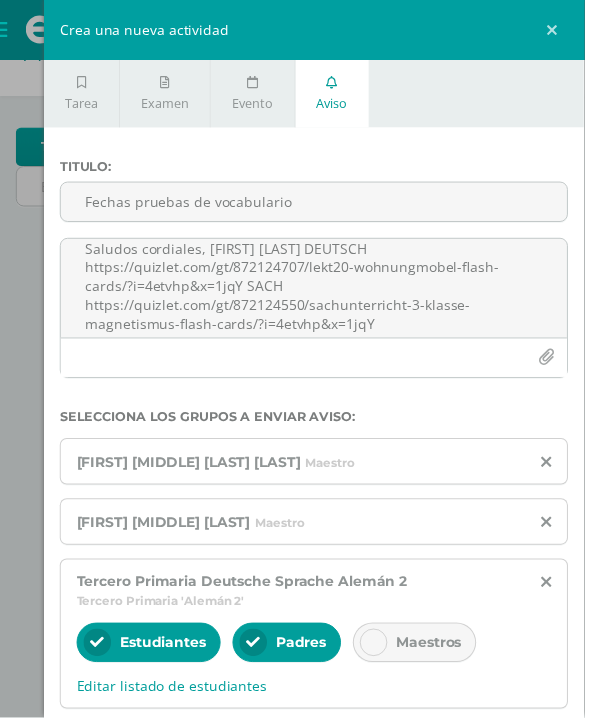 scroll, scrollTop: 0, scrollLeft: 0, axis: both 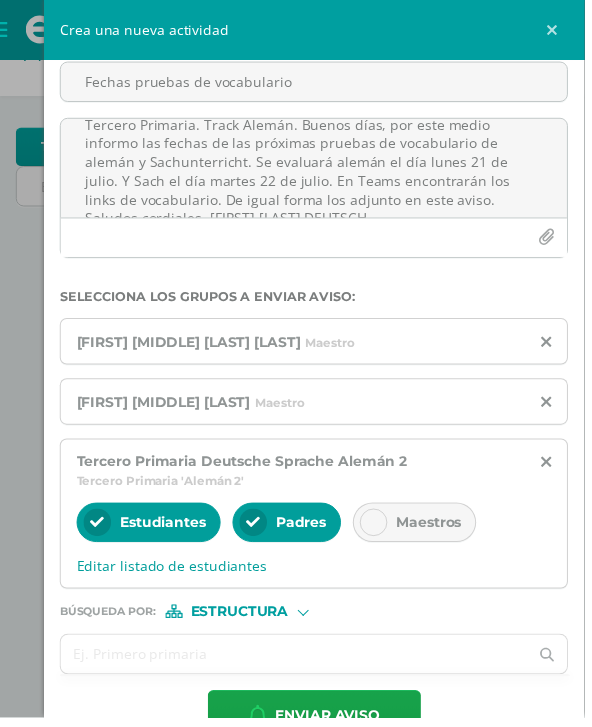 click on "Enviar aviso" at bounding box center (333, 724) 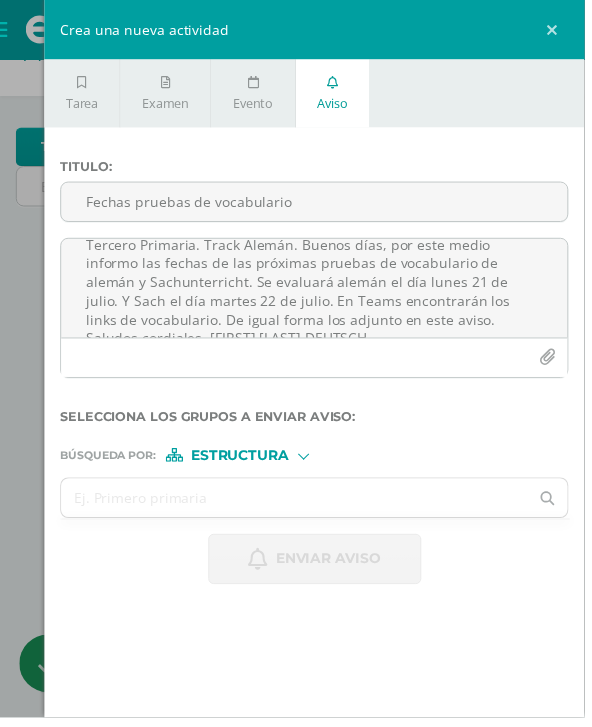 scroll, scrollTop: 0, scrollLeft: 0, axis: both 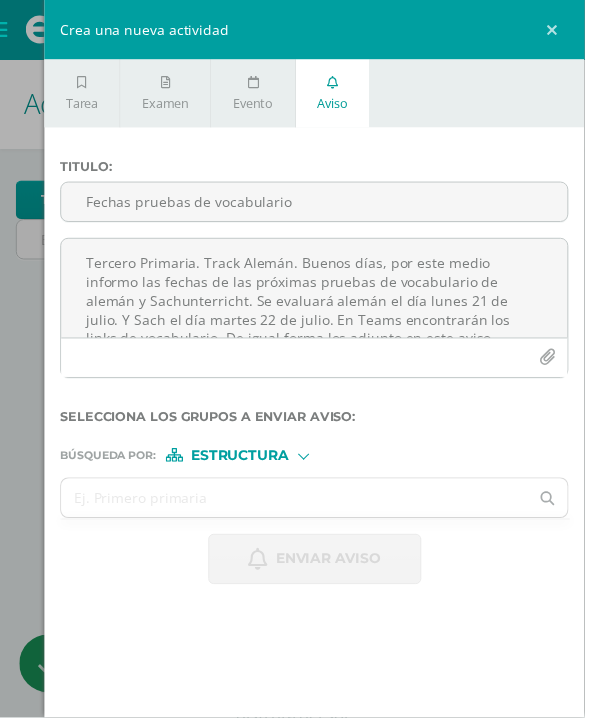 click at bounding box center [562, 30] 